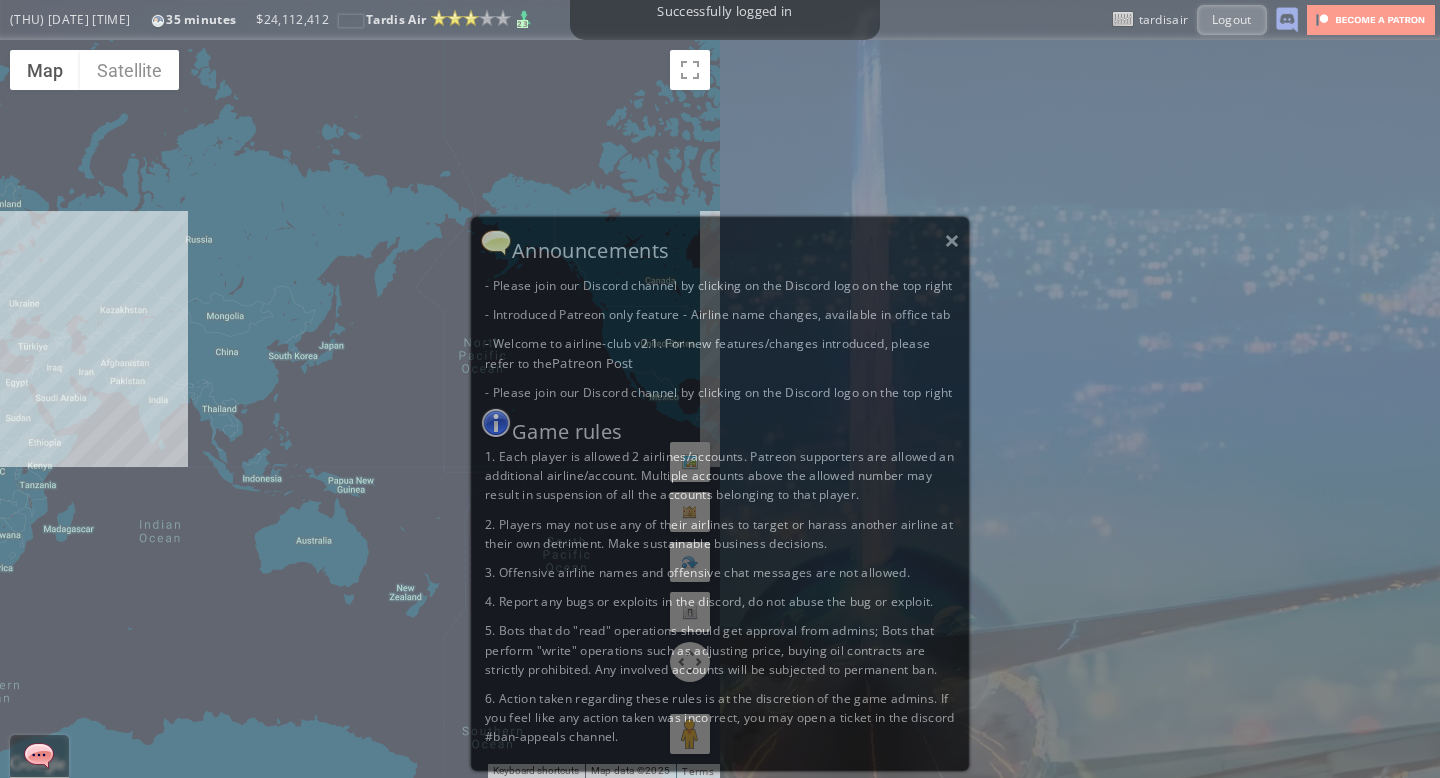 scroll, scrollTop: 0, scrollLeft: 0, axis: both 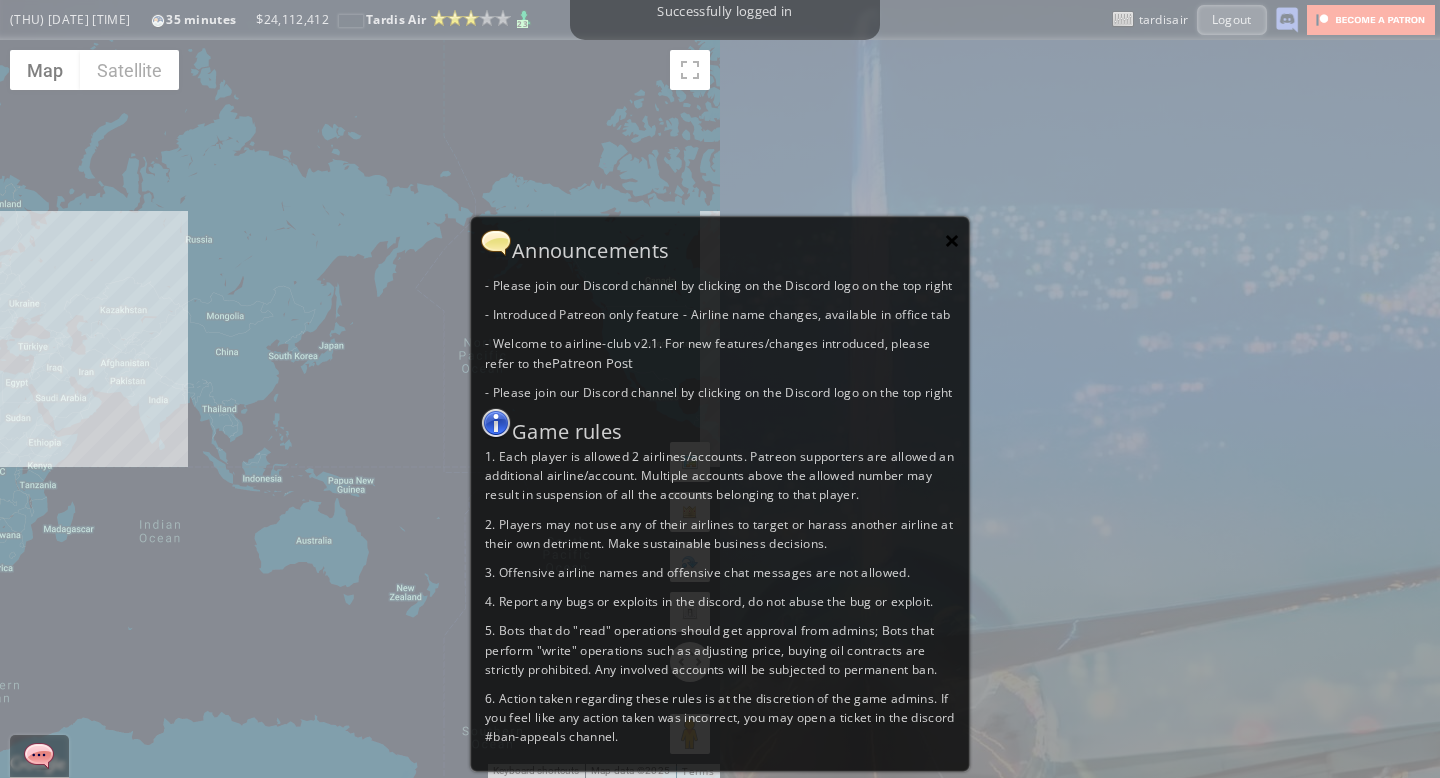 click on "×" at bounding box center (952, 240) 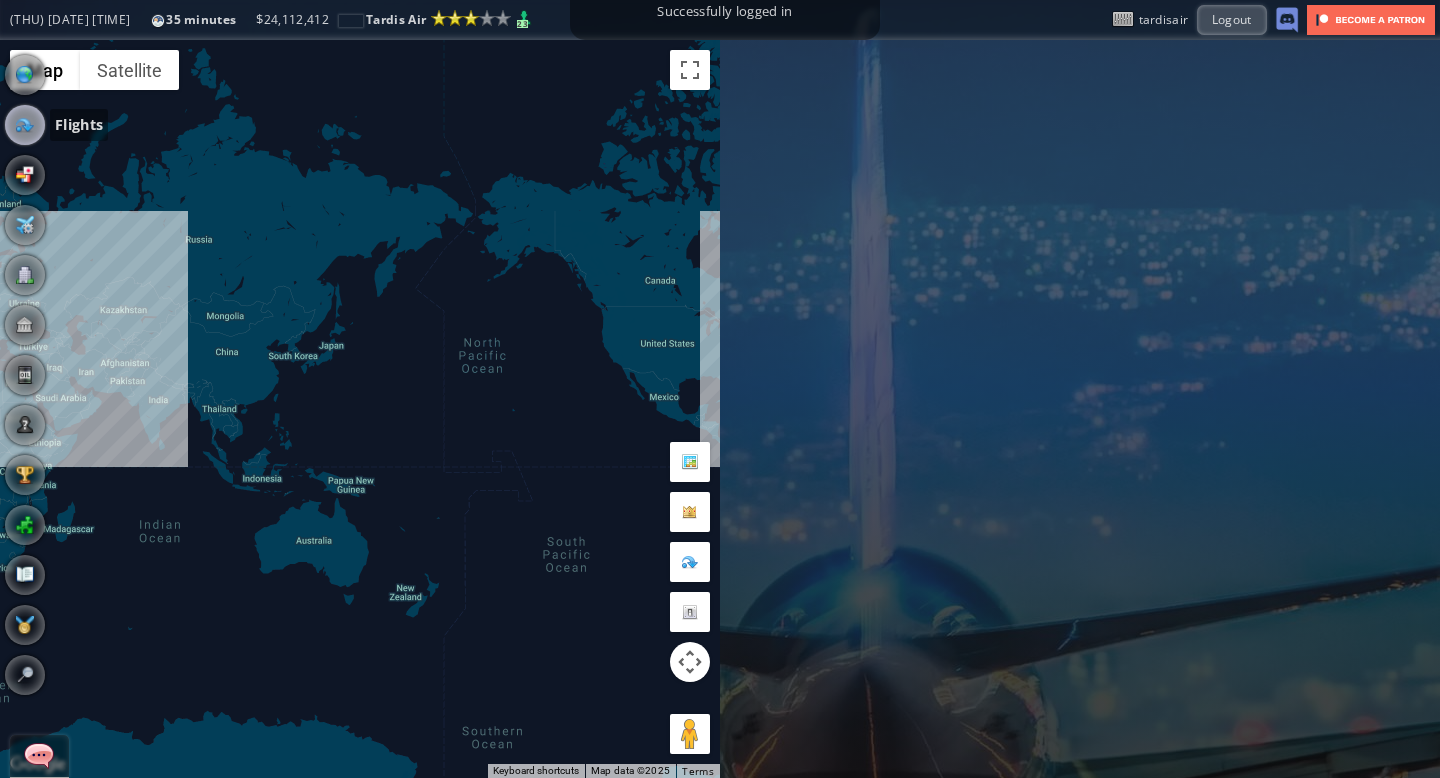 click at bounding box center (25, 125) 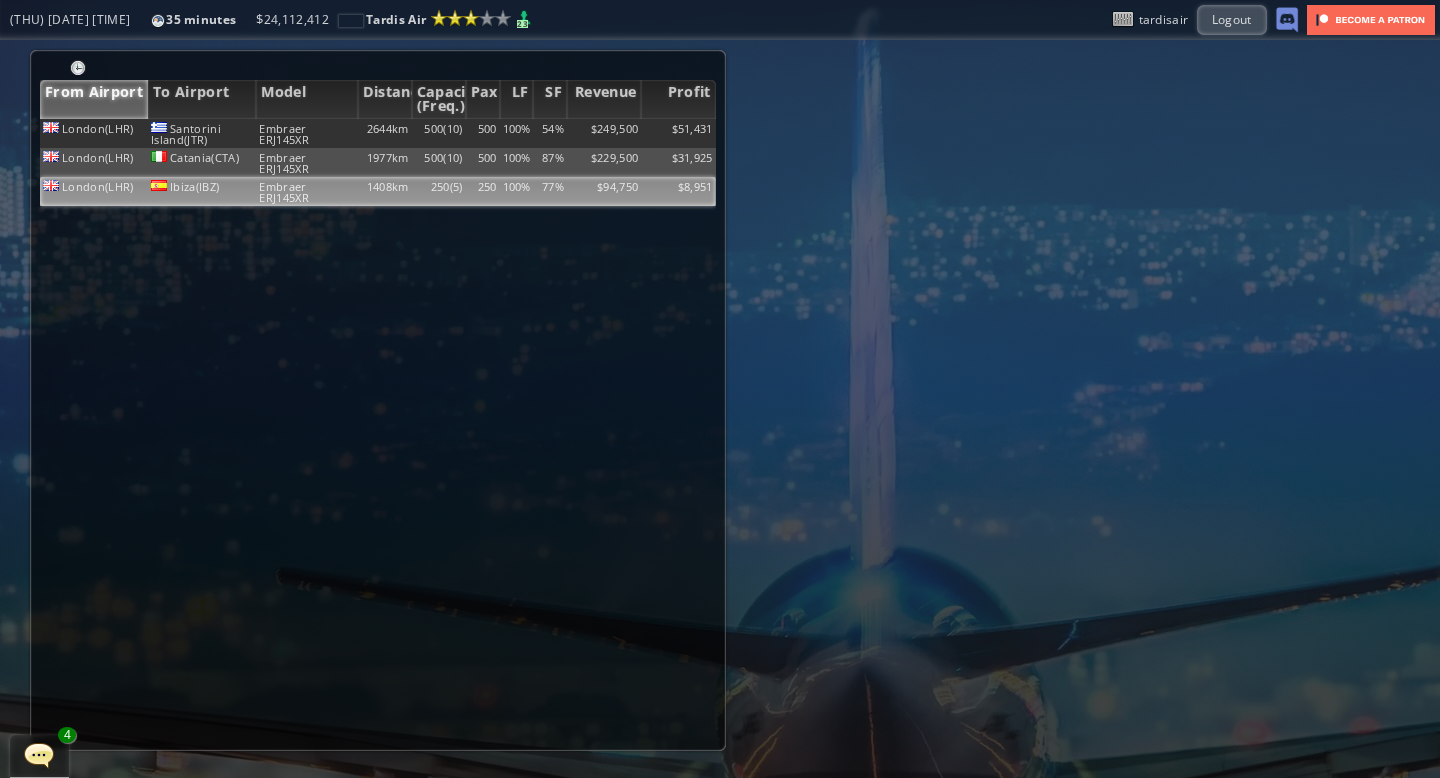 click on "77%" at bounding box center [550, 133] 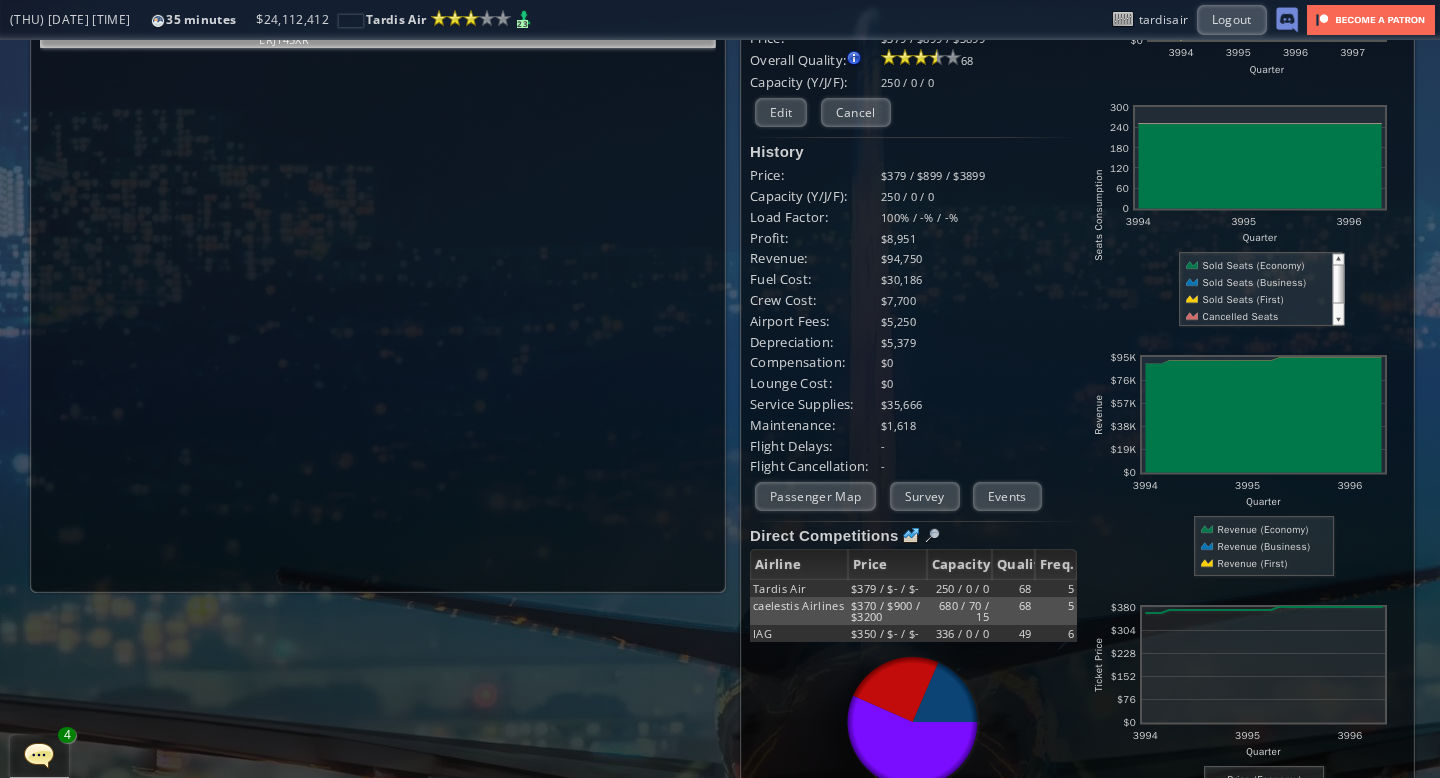 scroll, scrollTop: 0, scrollLeft: 0, axis: both 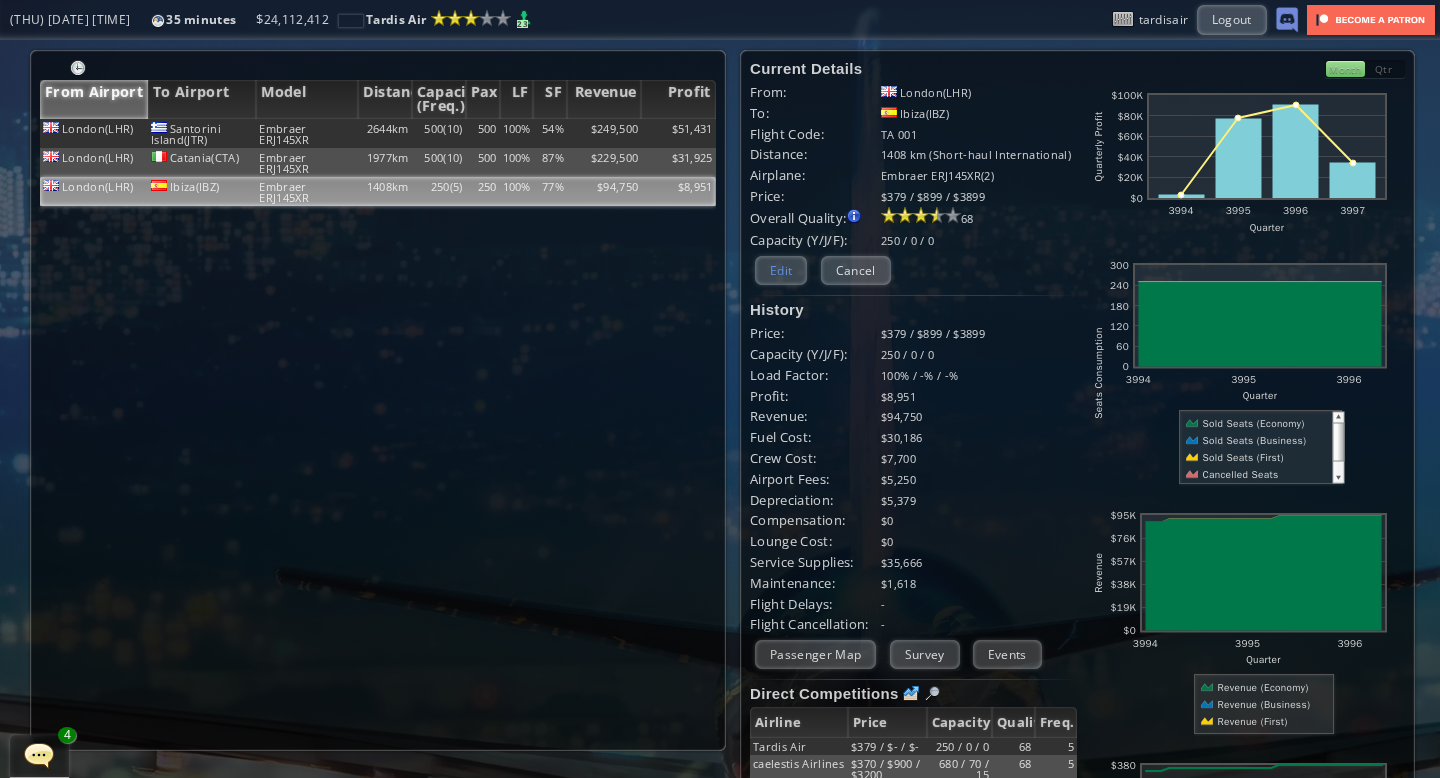 click on "Edit" at bounding box center (781, 270) 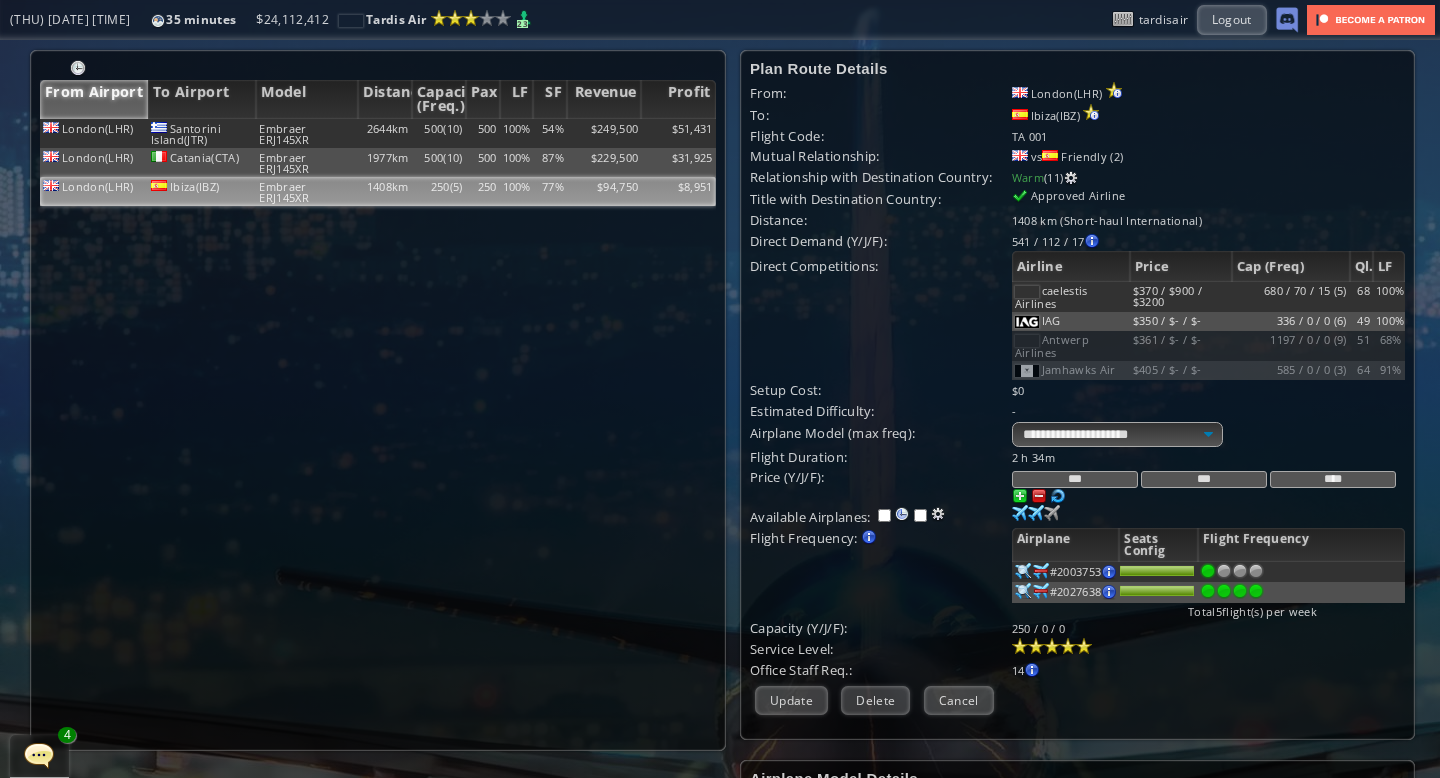 click on "***" at bounding box center [1075, 479] 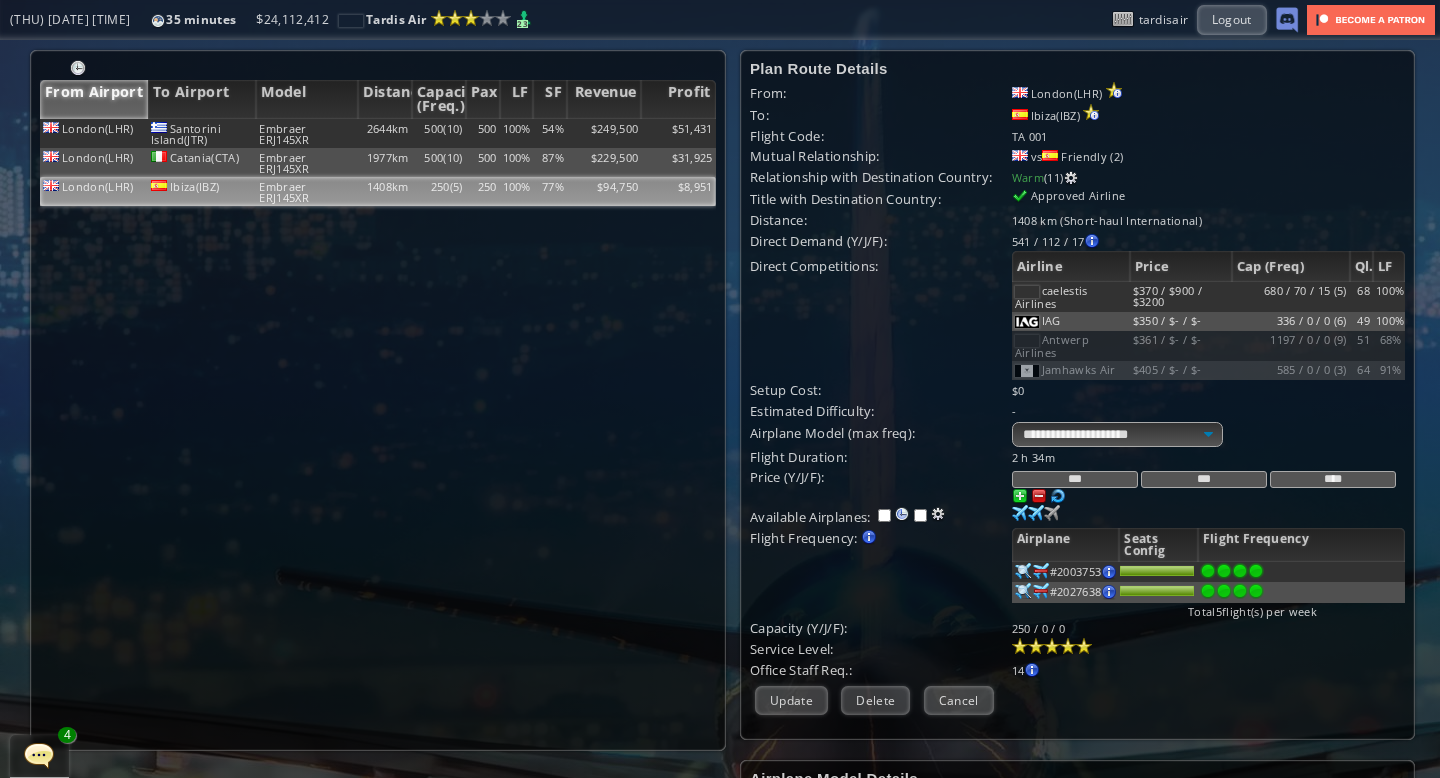 click at bounding box center [1256, 571] 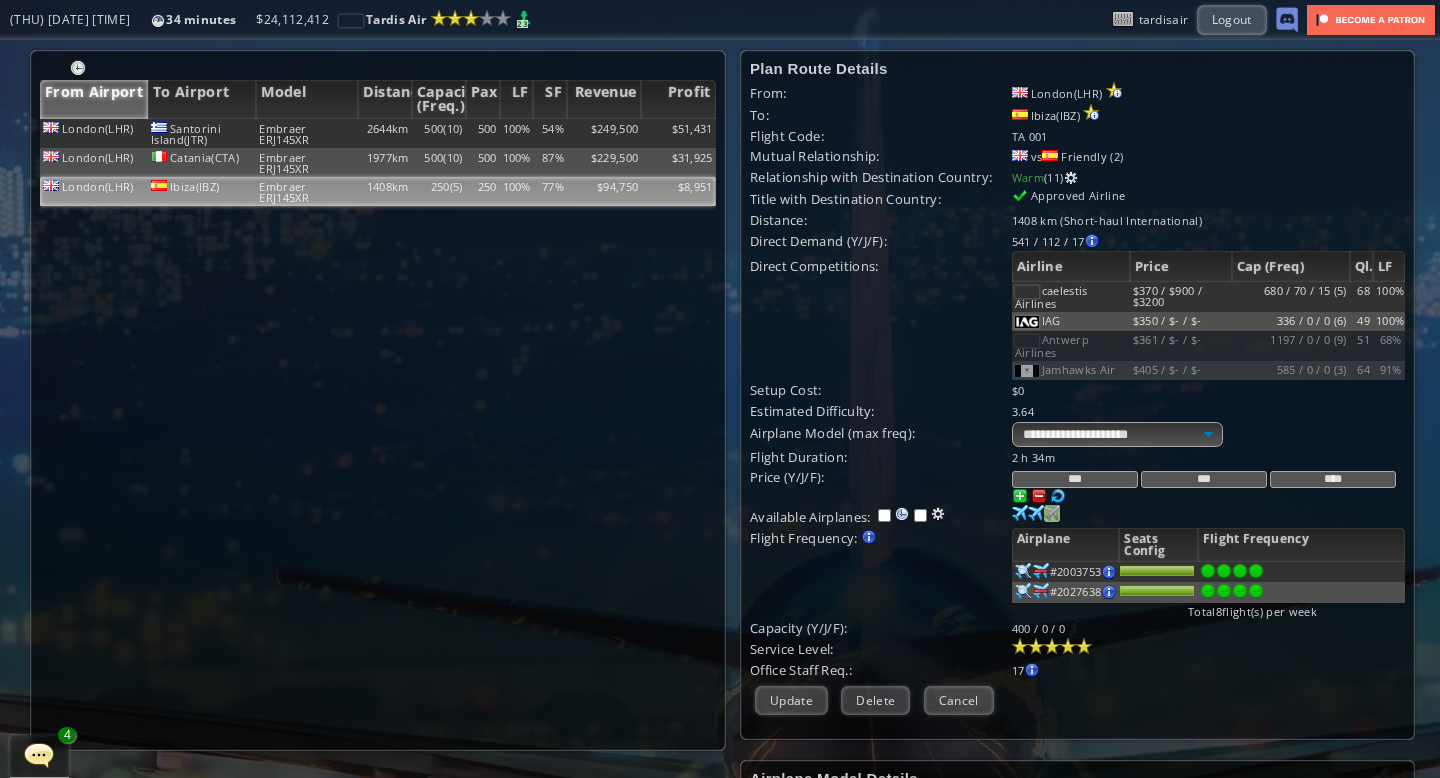 click at bounding box center [1020, 513] 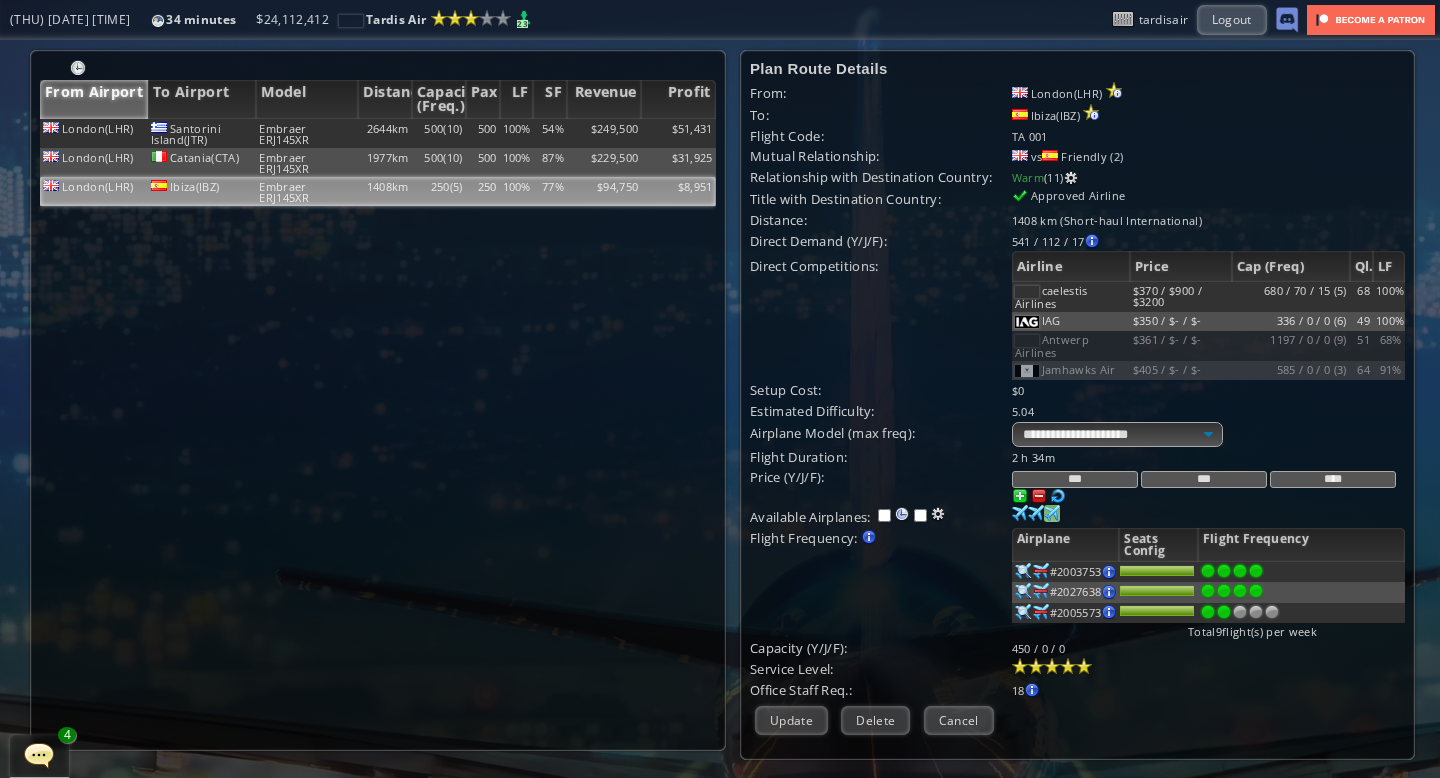 click at bounding box center [1224, 571] 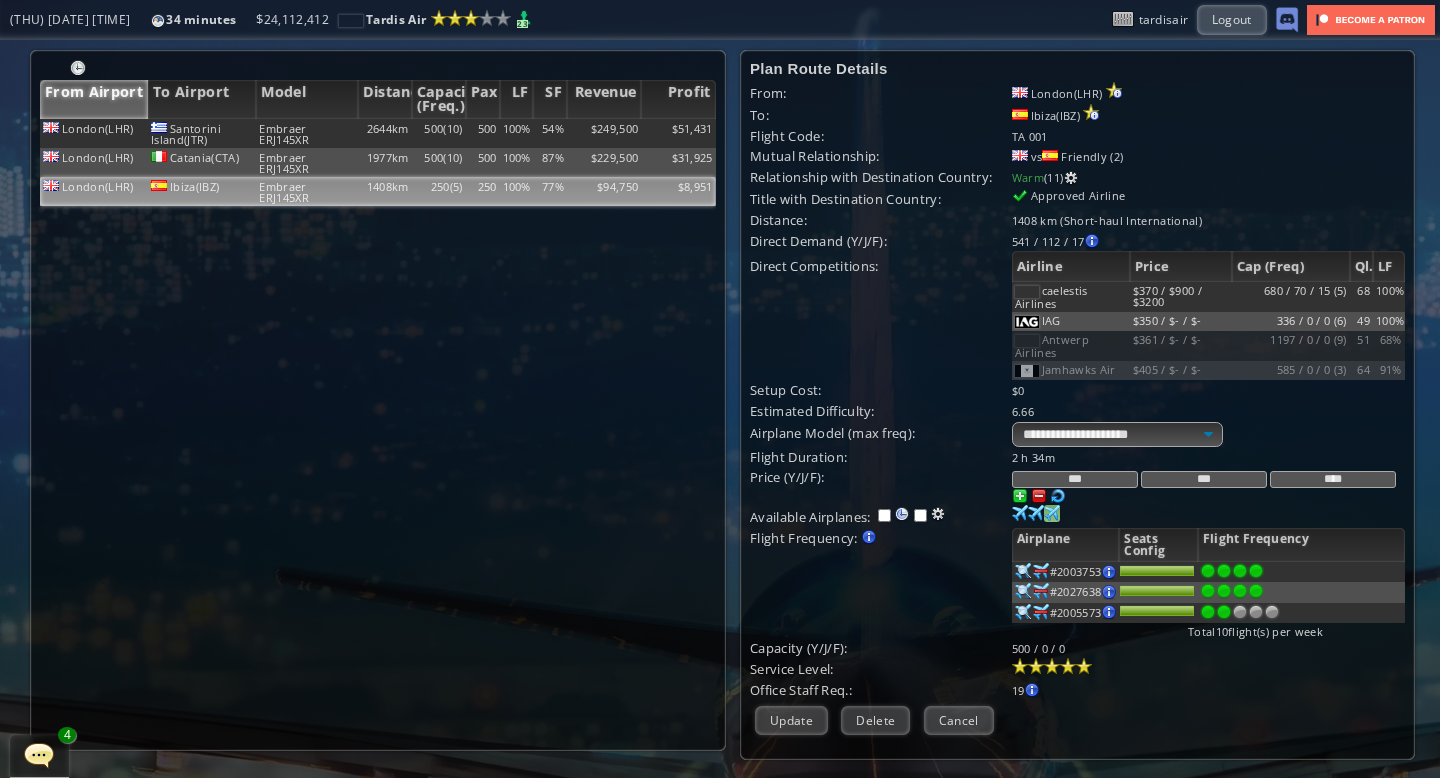 click on "Plan Route Details
From:
[CITY]([CODE])
To:
[CITY]([CODE])
Flight Code:
TA 001
Mutual Relationship:
vs  Friendly ([NUMBER])
Relationship with Destination Country:
Warm ([NUMBER])
Title with Destination Country:
Approved Airline
Distance:
[DISTANCE] ([CATEGORY])
Direct Demand (Y/J/F):
[NUM] / [NUM] / [NUM]
[CITY]([CODE])
BusinessPAX :  [NUM] / [NUM] / [NUM]
Airline" at bounding box center [1077, 400] 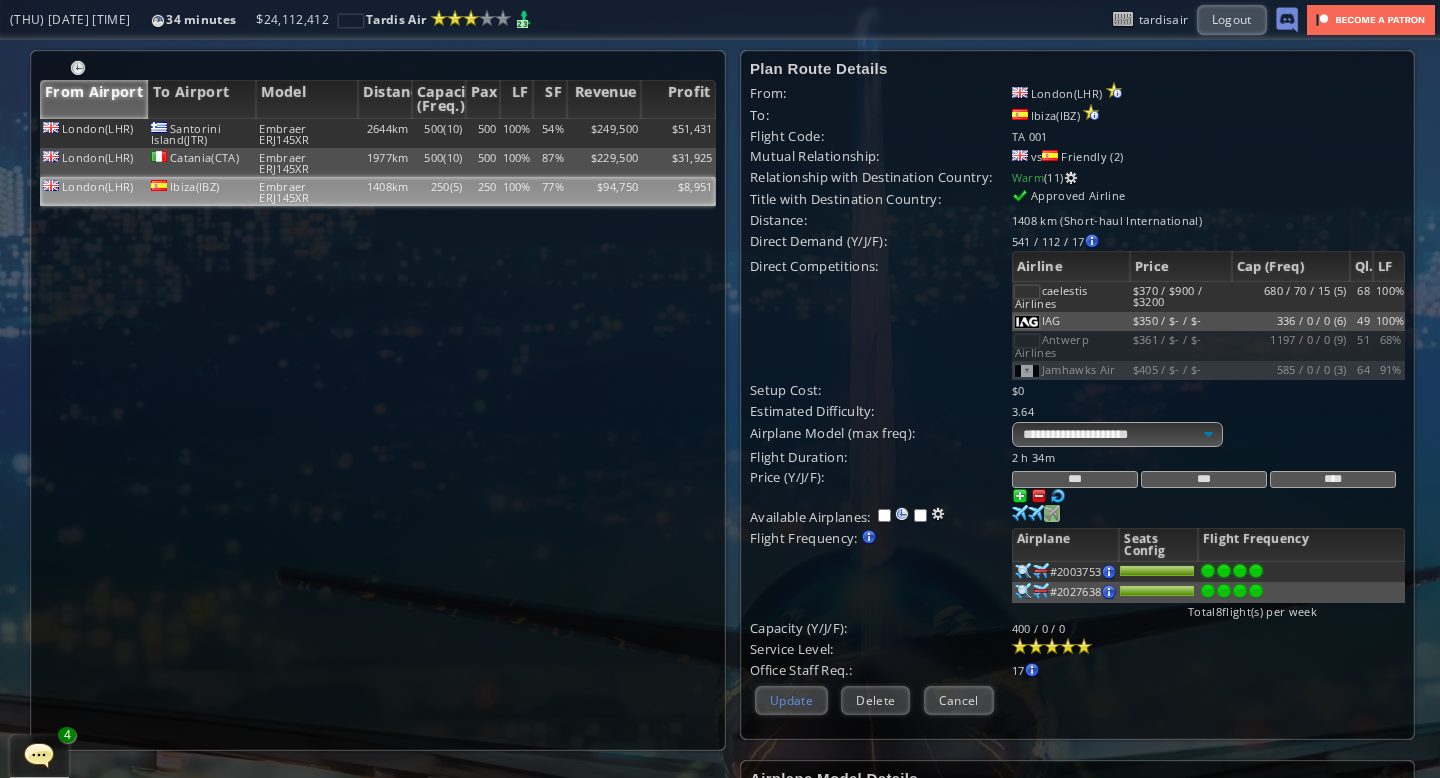 click on "Update" at bounding box center [791, 700] 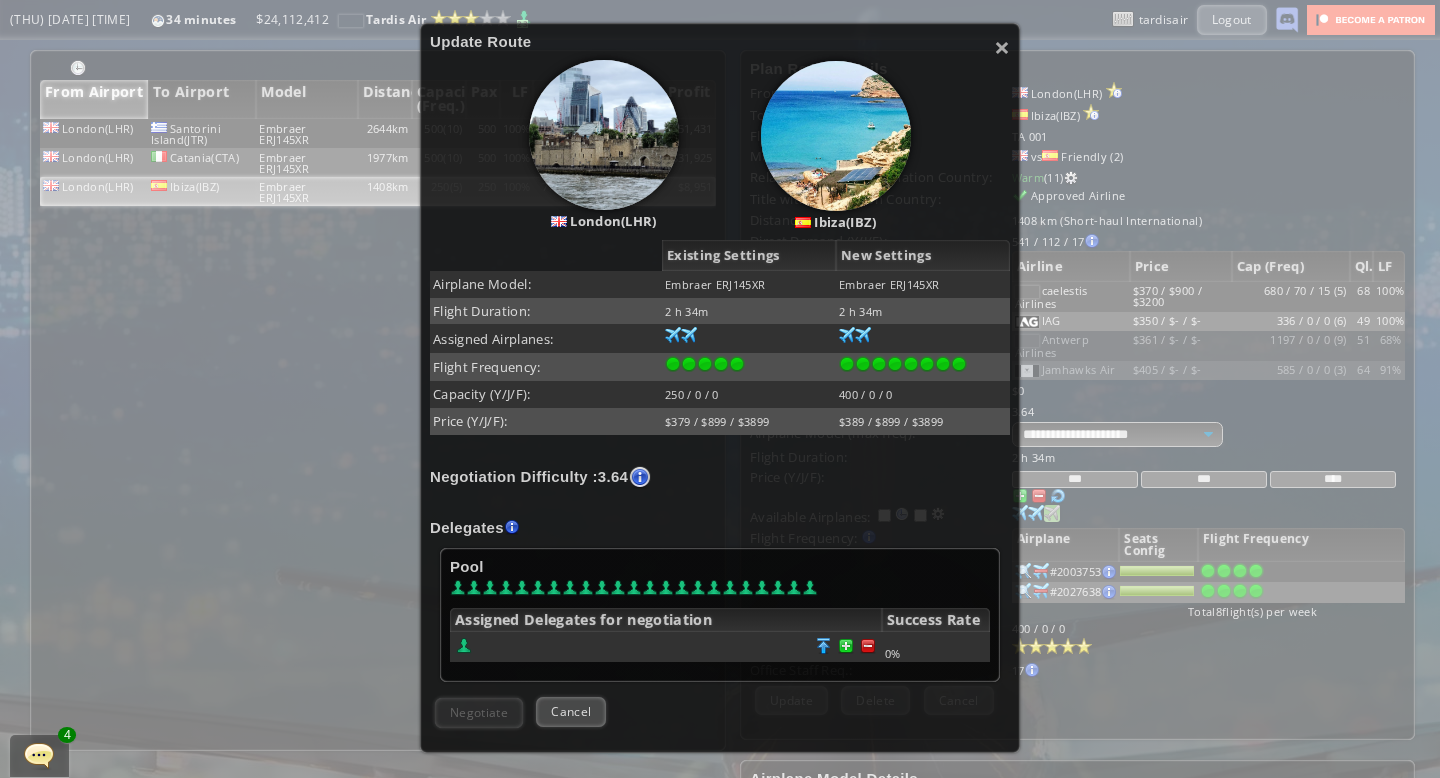 scroll, scrollTop: 206, scrollLeft: 0, axis: vertical 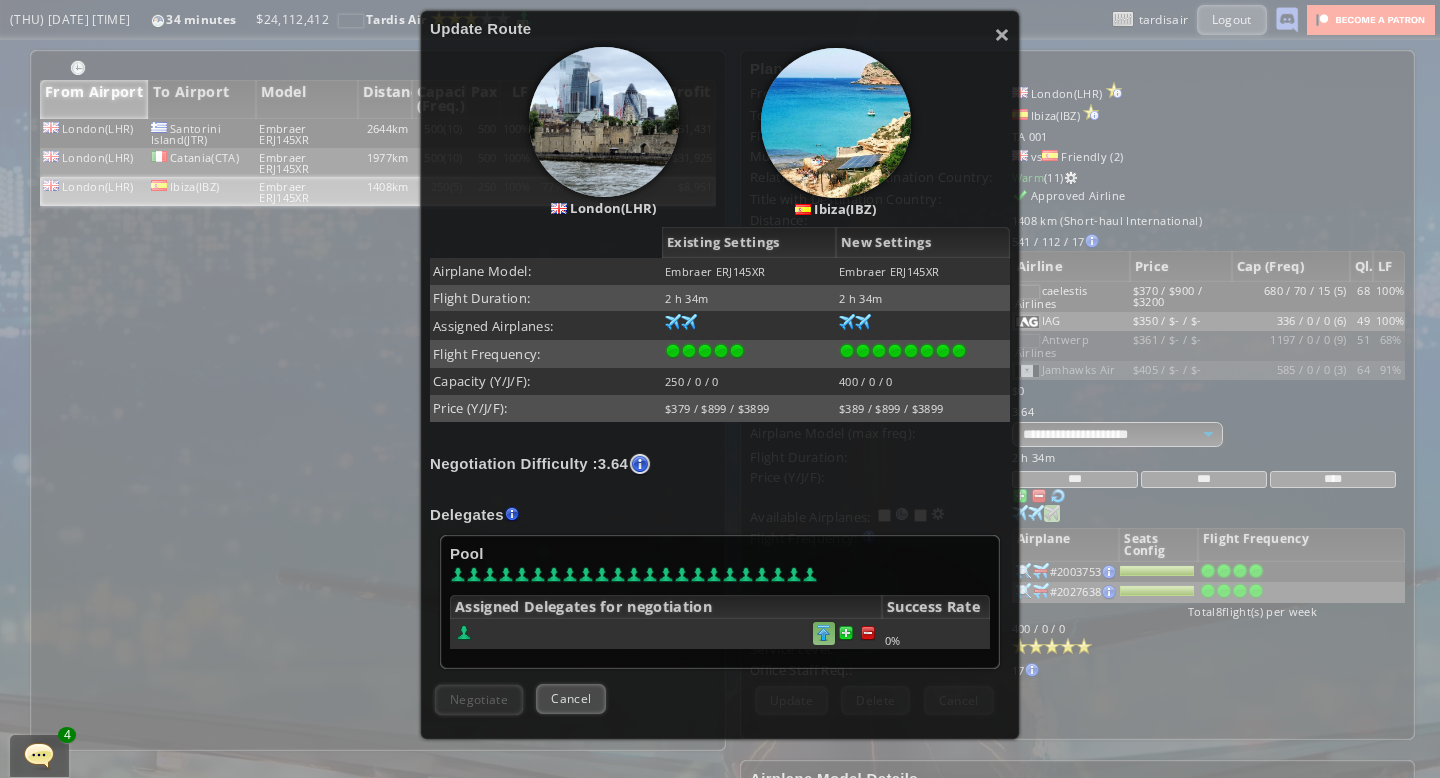 click at bounding box center (868, 633) 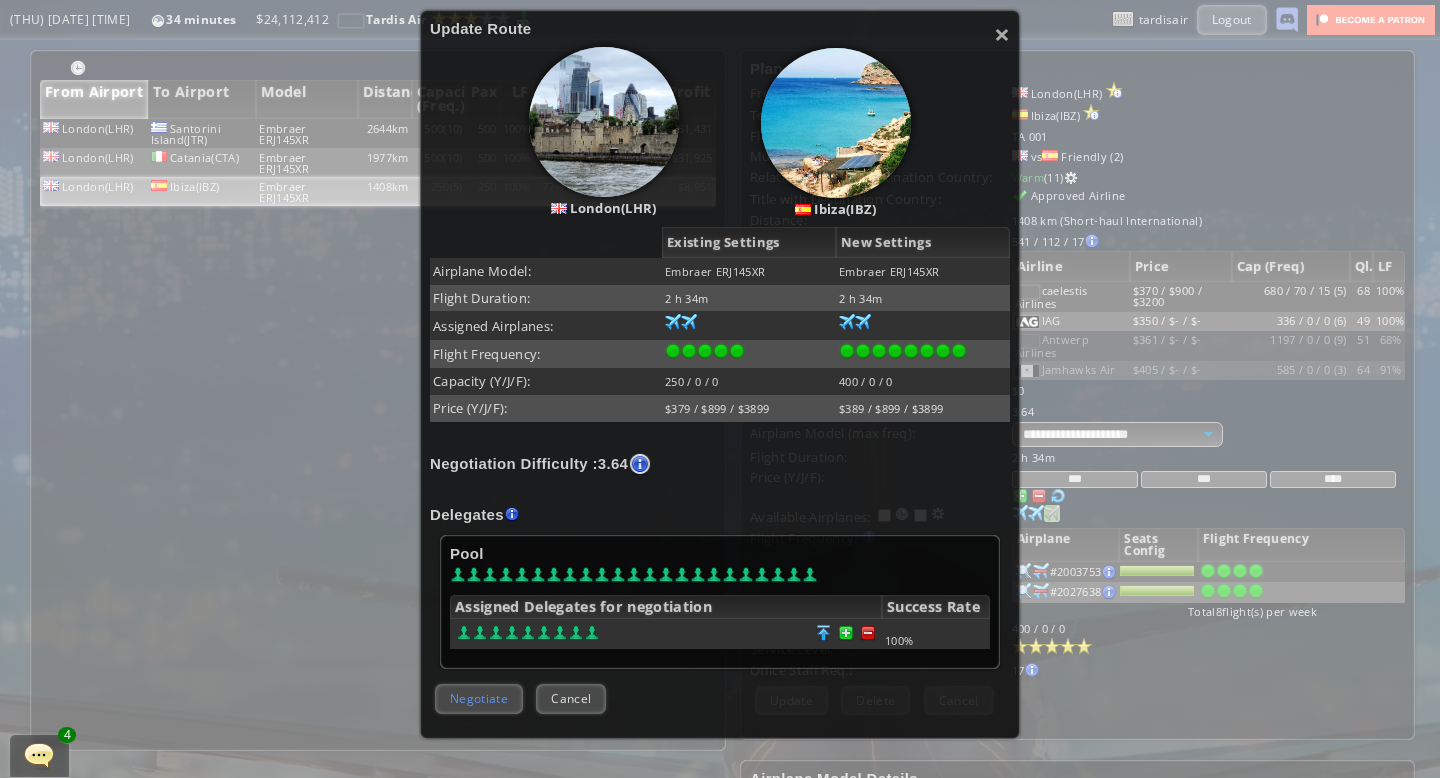 click on "Negotiate" at bounding box center [479, 698] 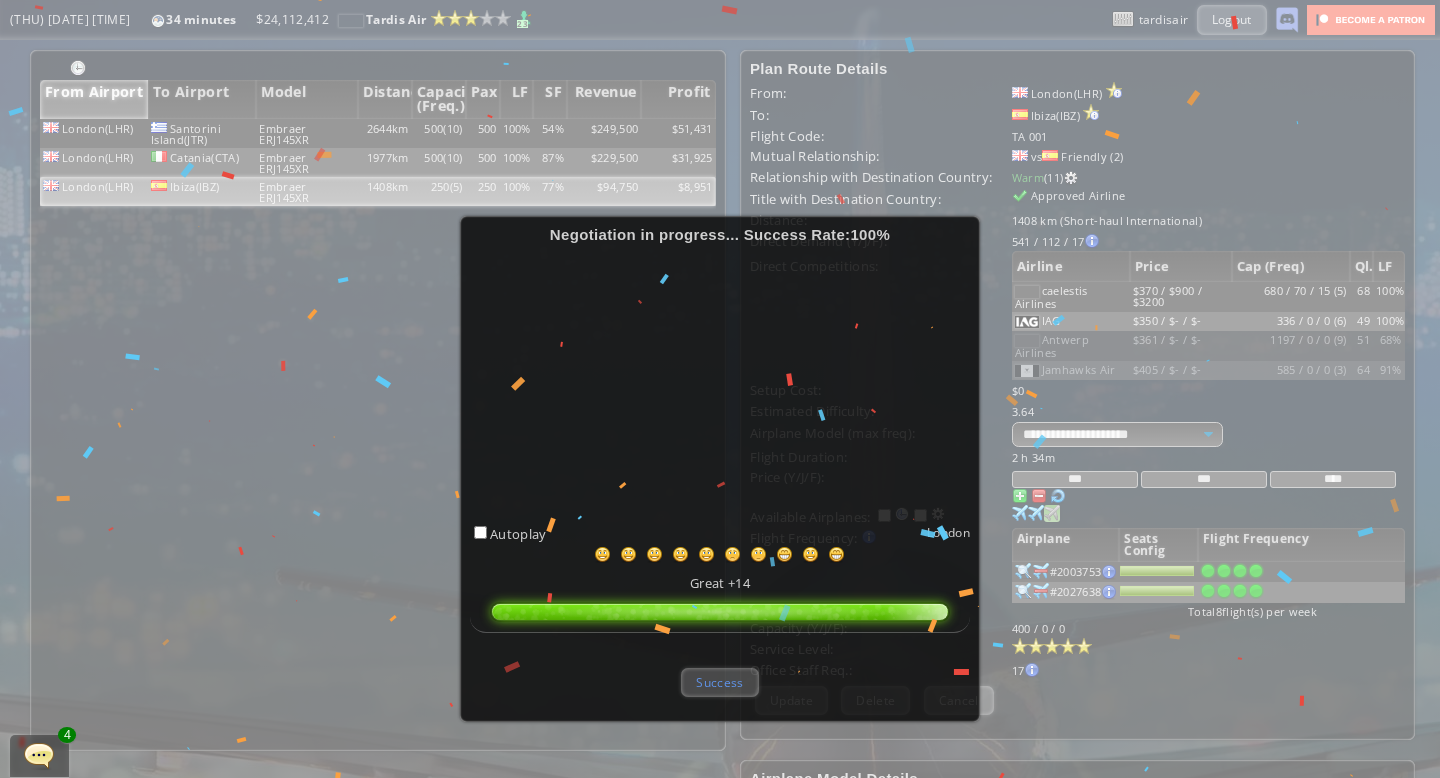 click on "Success" at bounding box center [719, 682] 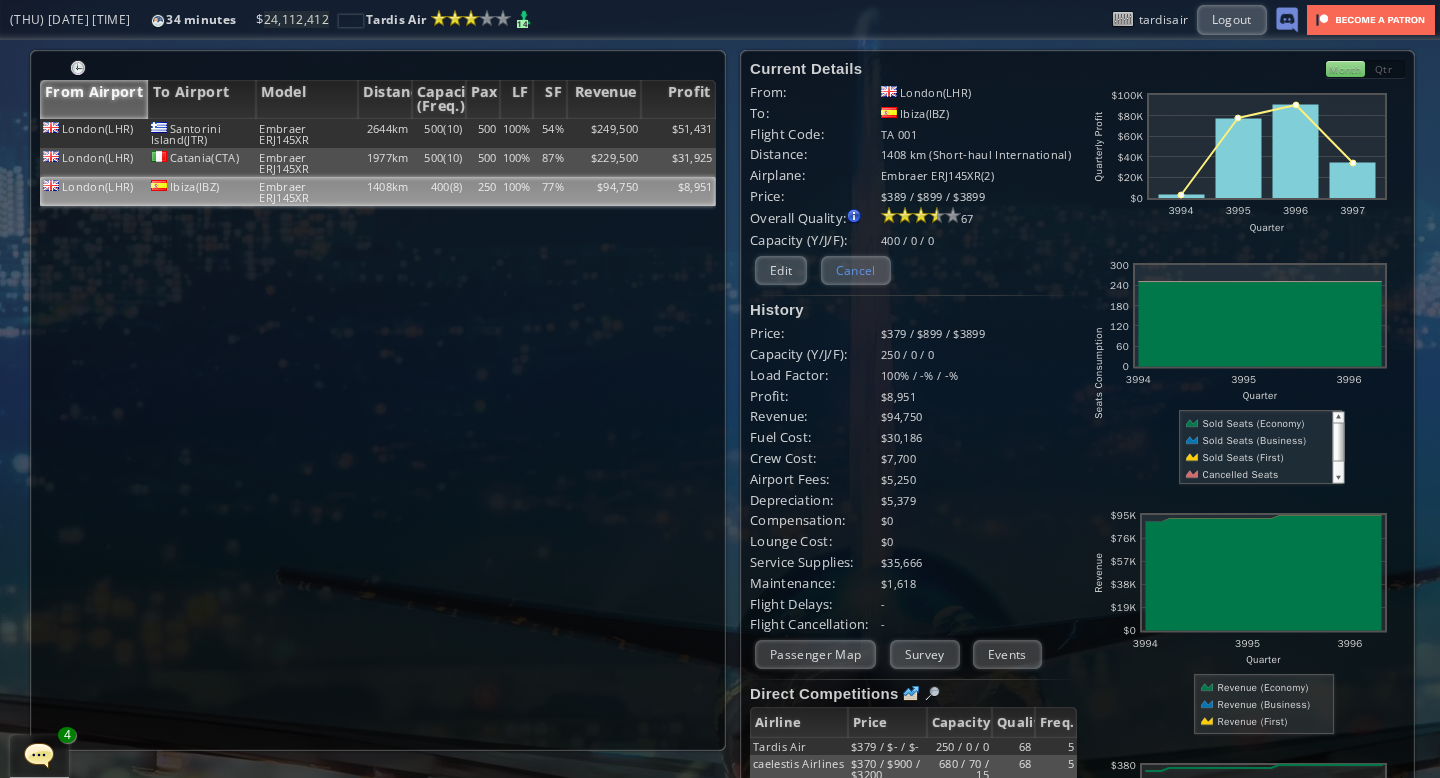 click on "Cancel" at bounding box center [856, 270] 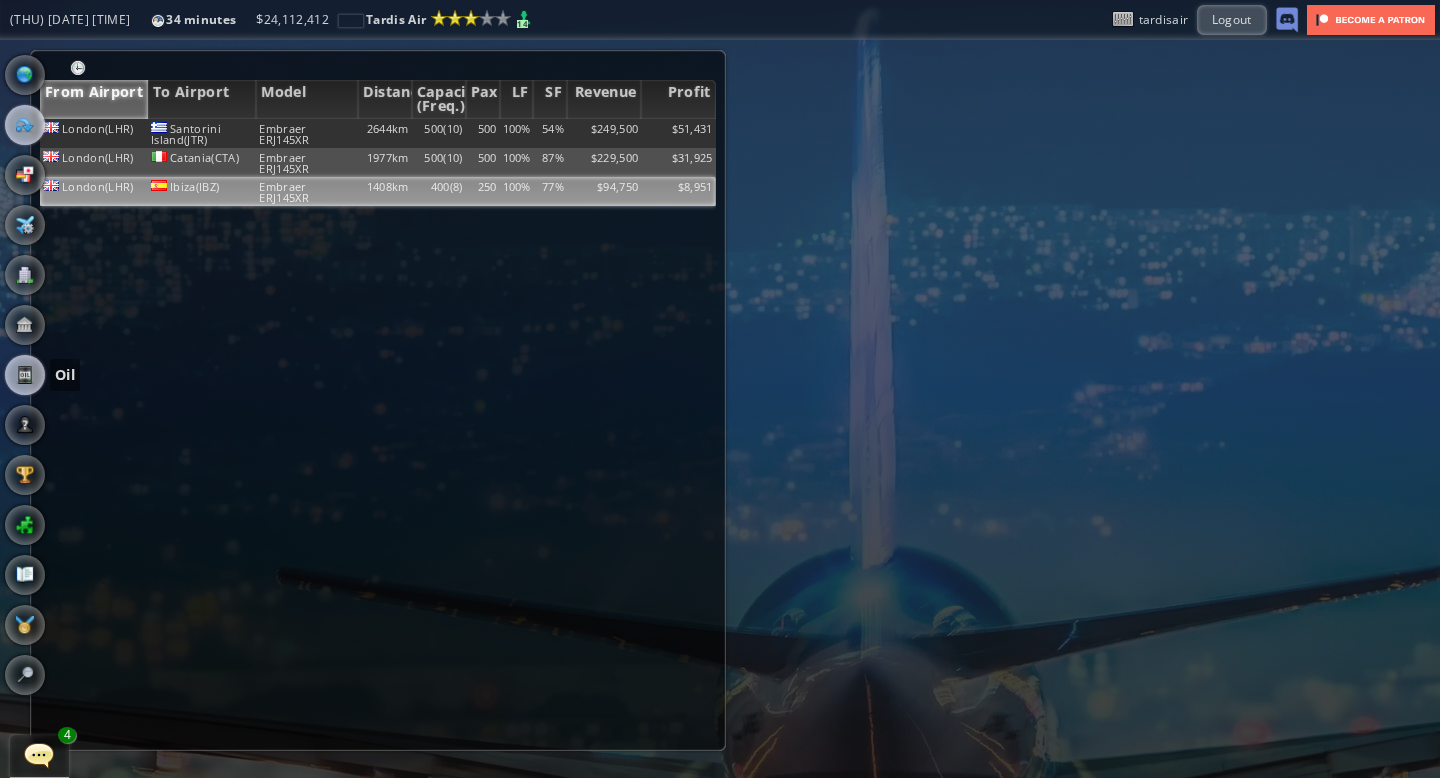 click at bounding box center [25, 375] 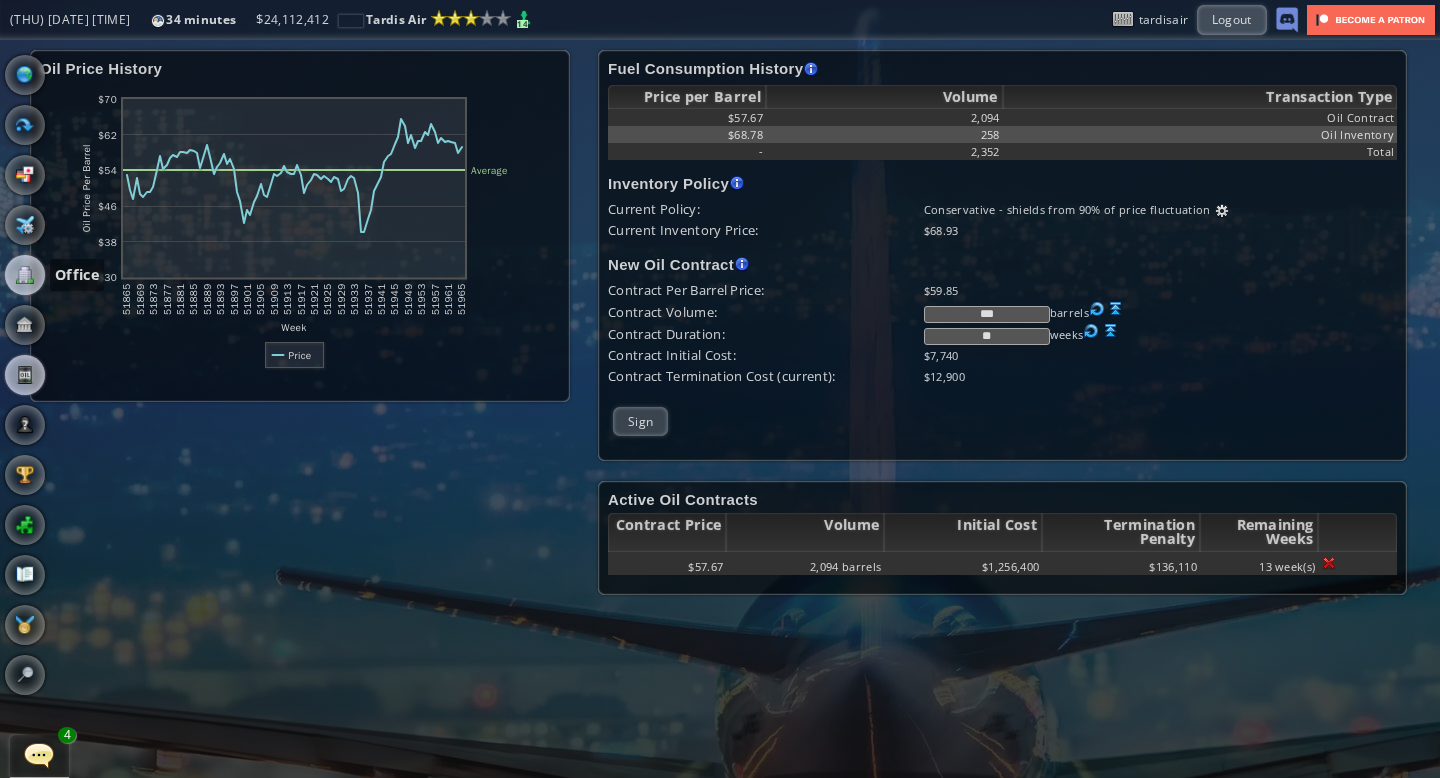 click at bounding box center (25, 275) 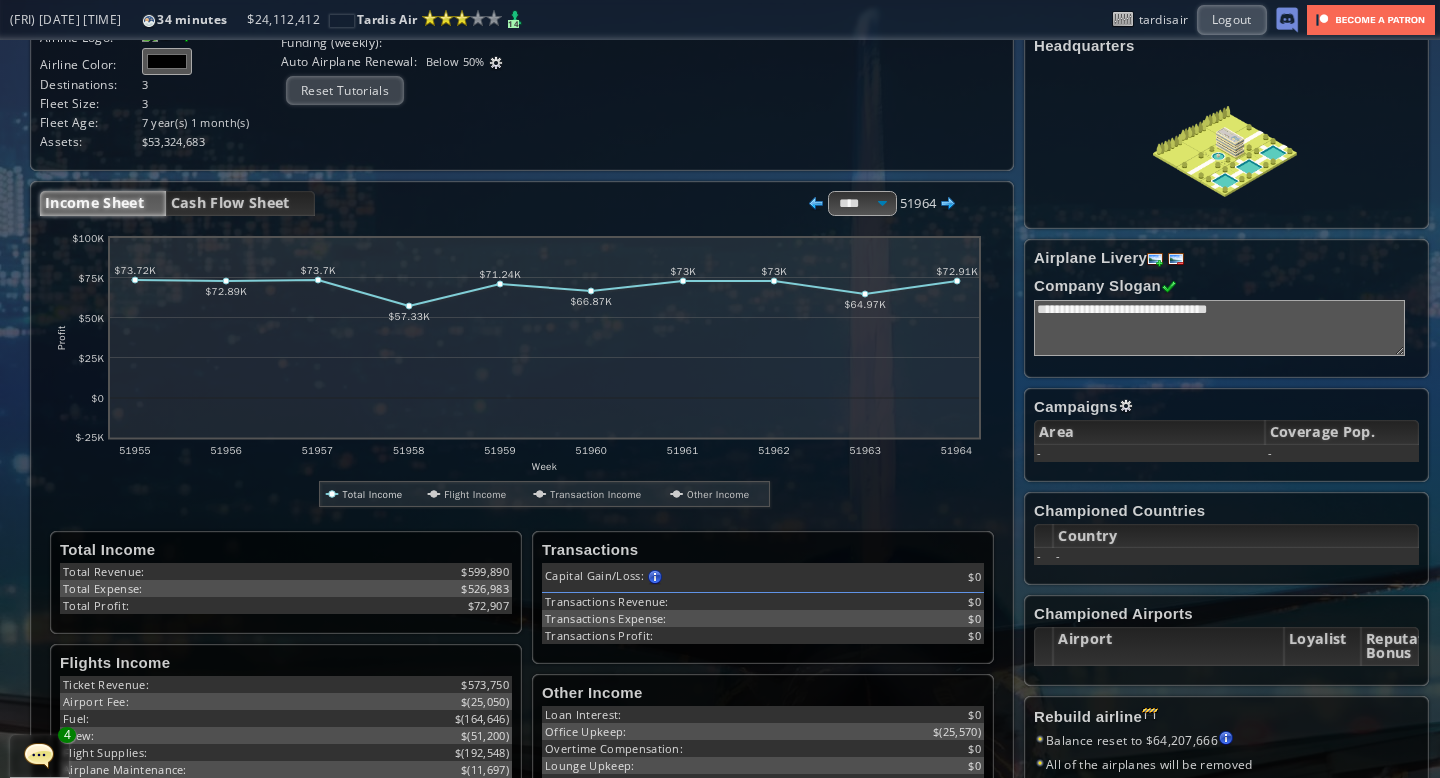 scroll, scrollTop: 0, scrollLeft: 0, axis: both 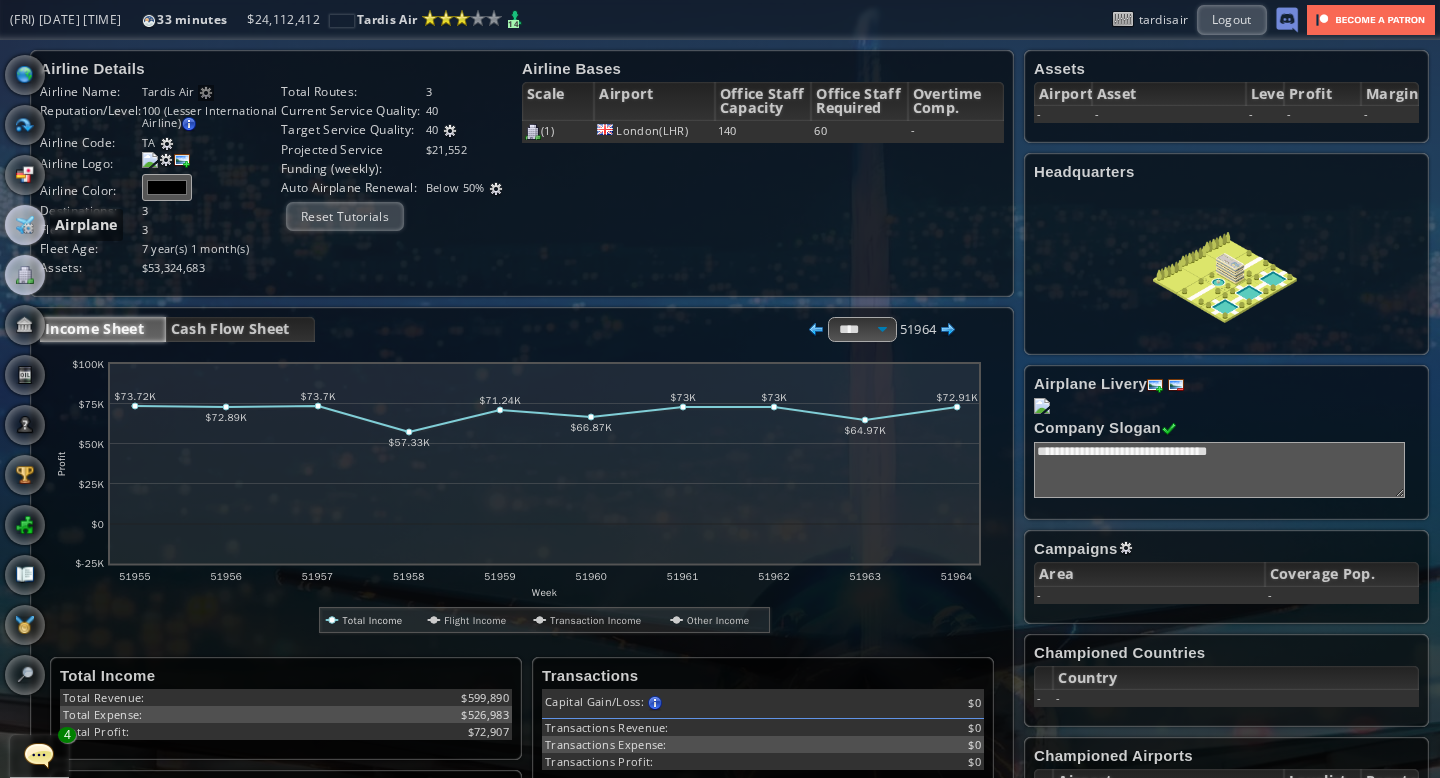 click at bounding box center [25, 225] 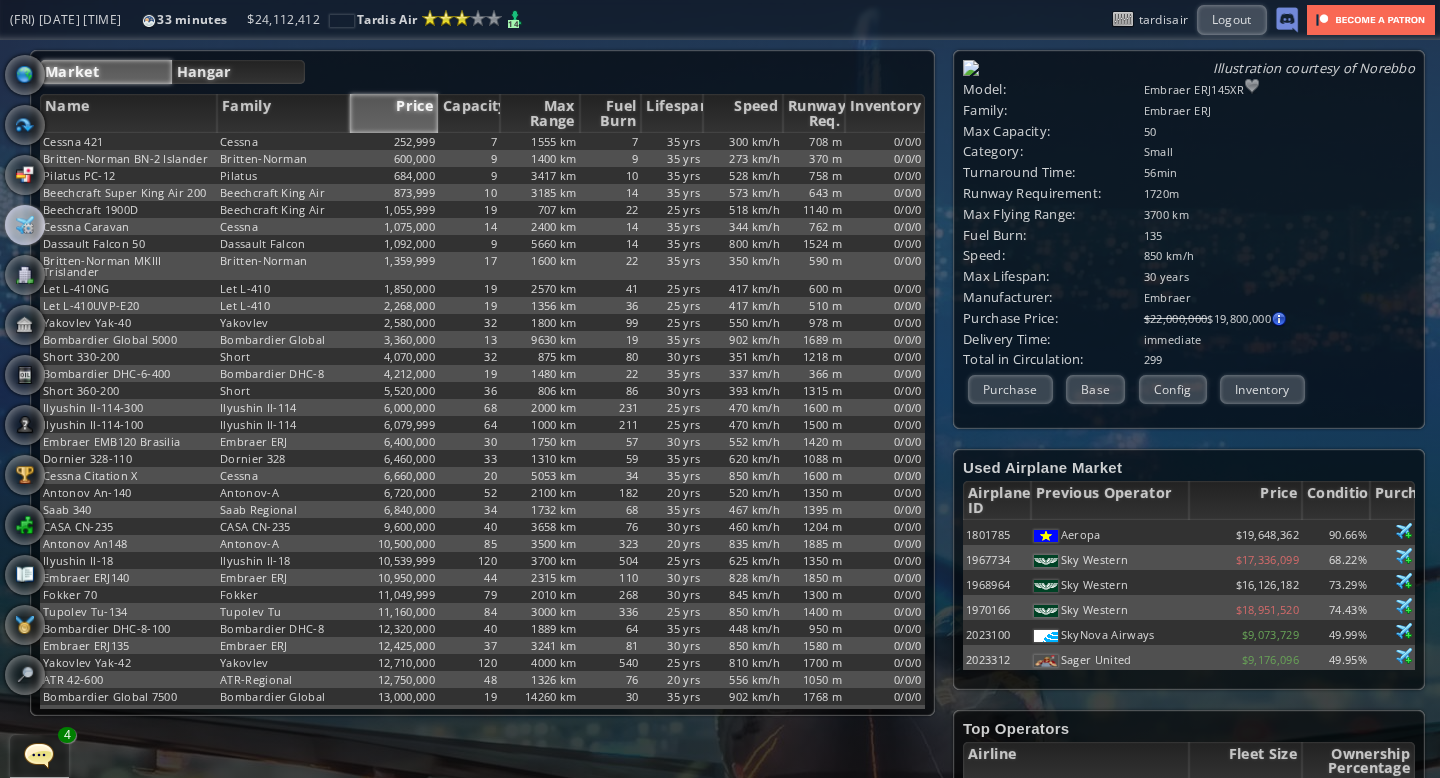 click on "Hangar" at bounding box center (239, 72) 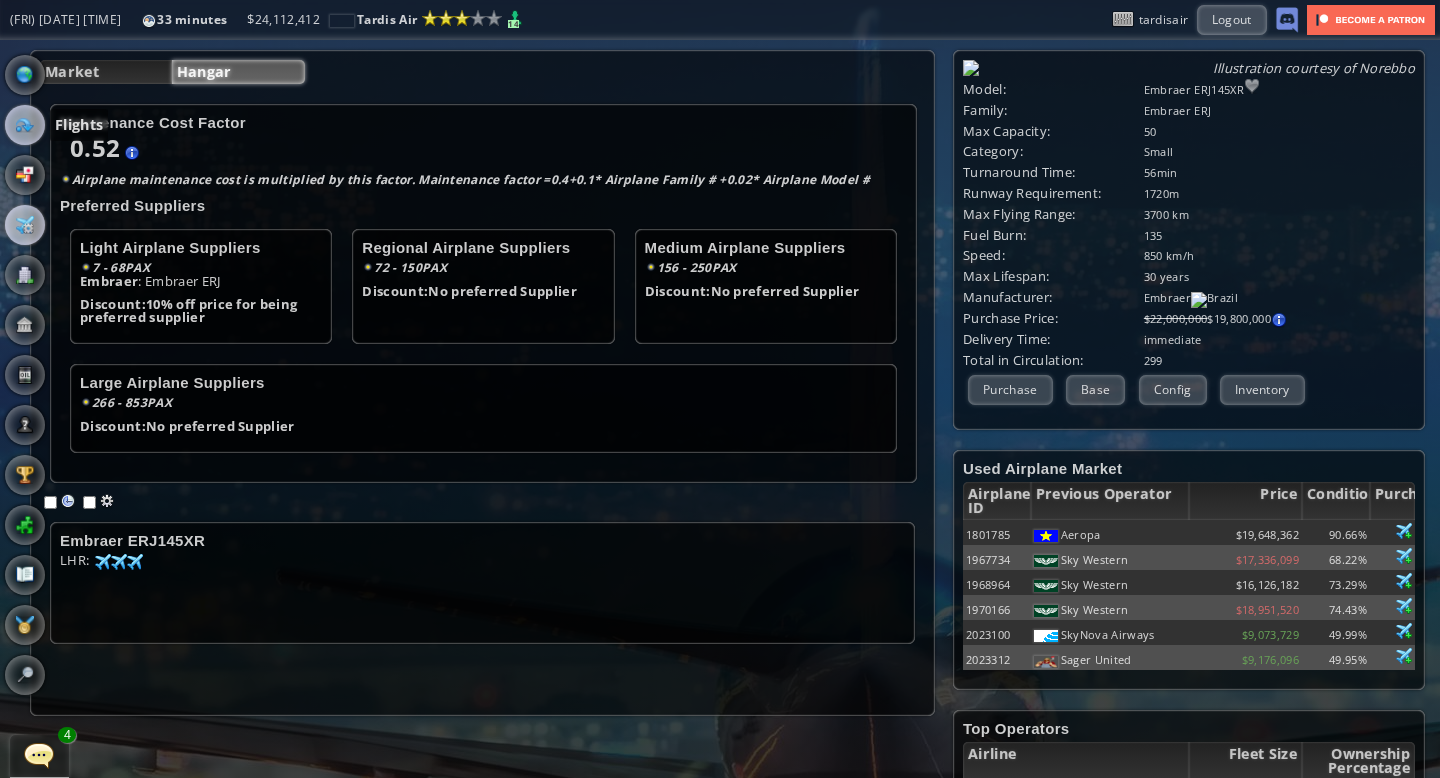 click at bounding box center [25, 125] 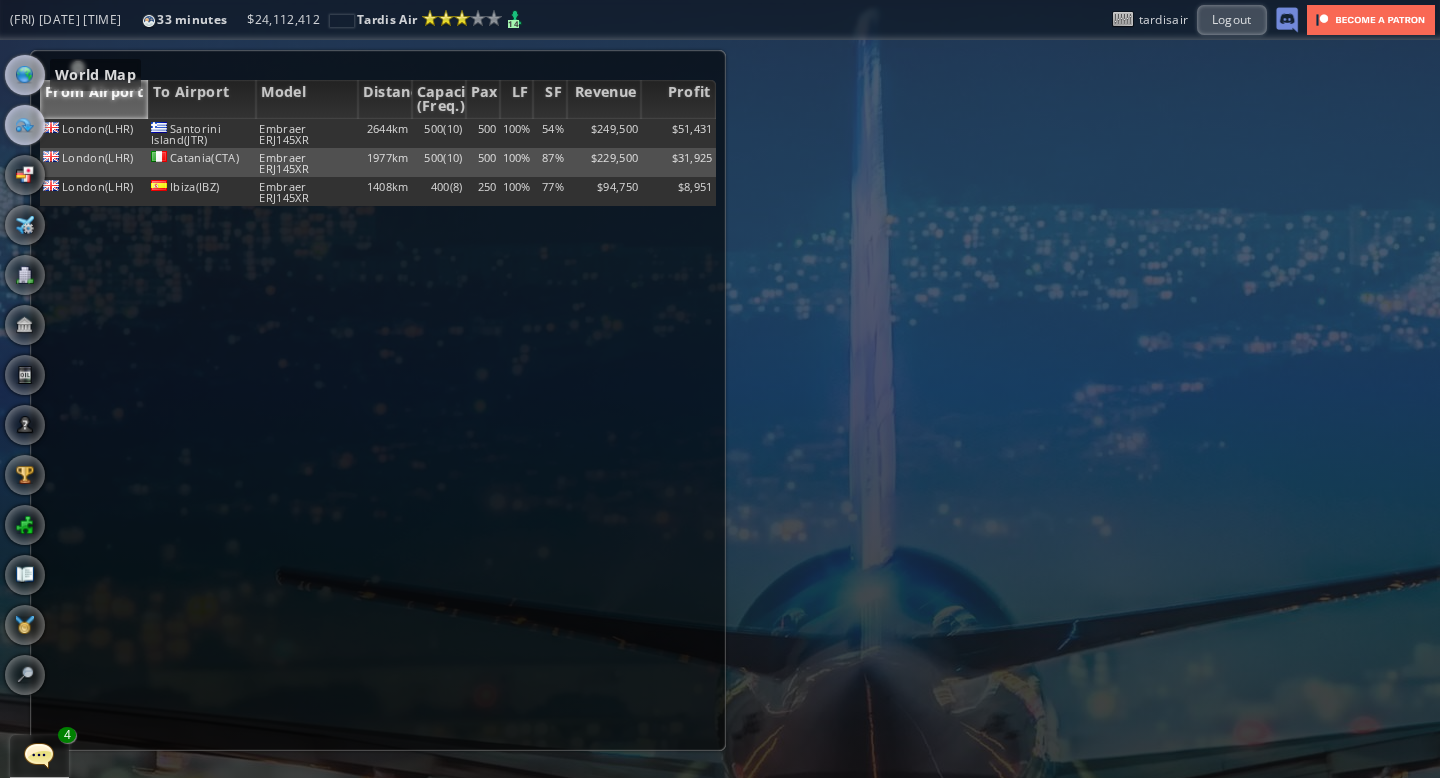 click at bounding box center [25, 75] 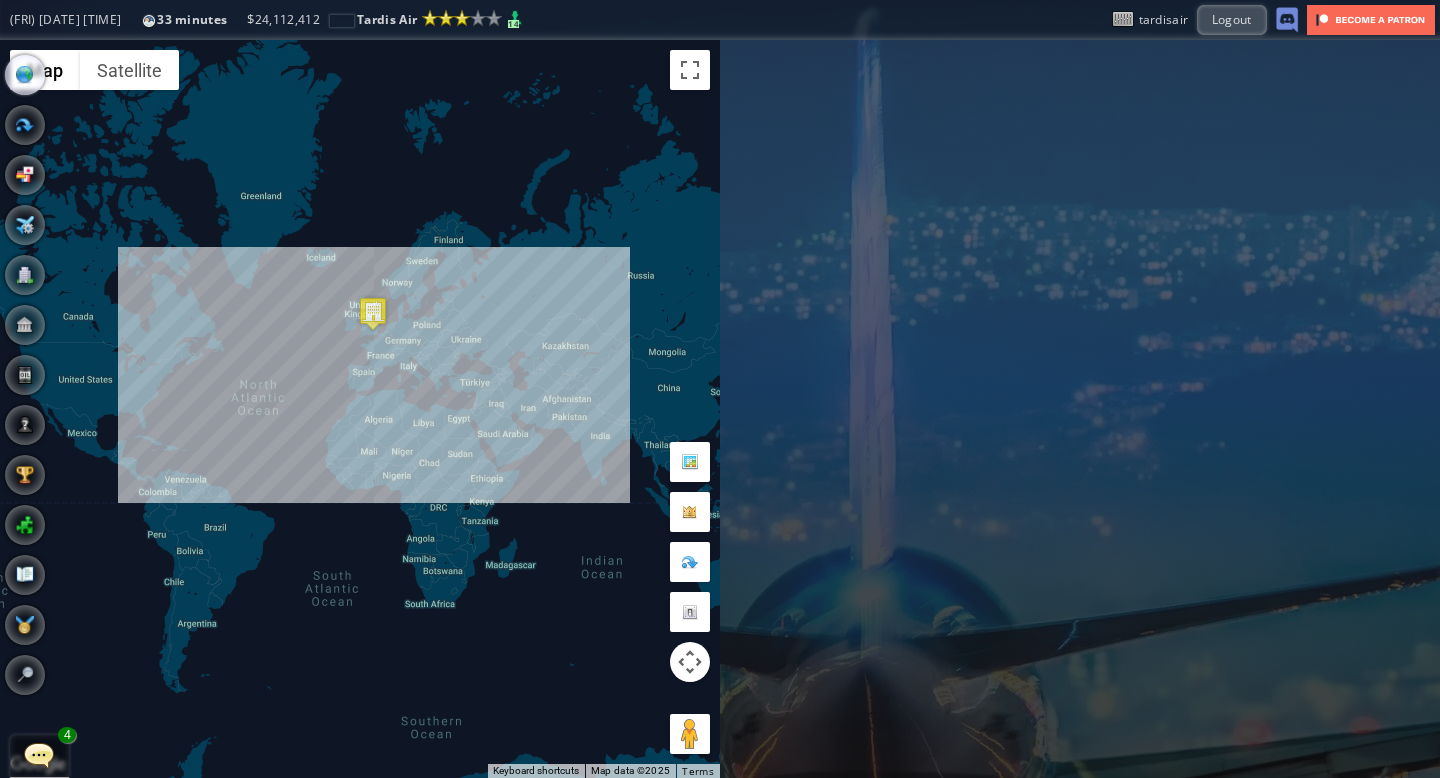 drag, startPoint x: 159, startPoint y: 302, endPoint x: 605, endPoint y: 338, distance: 447.45056 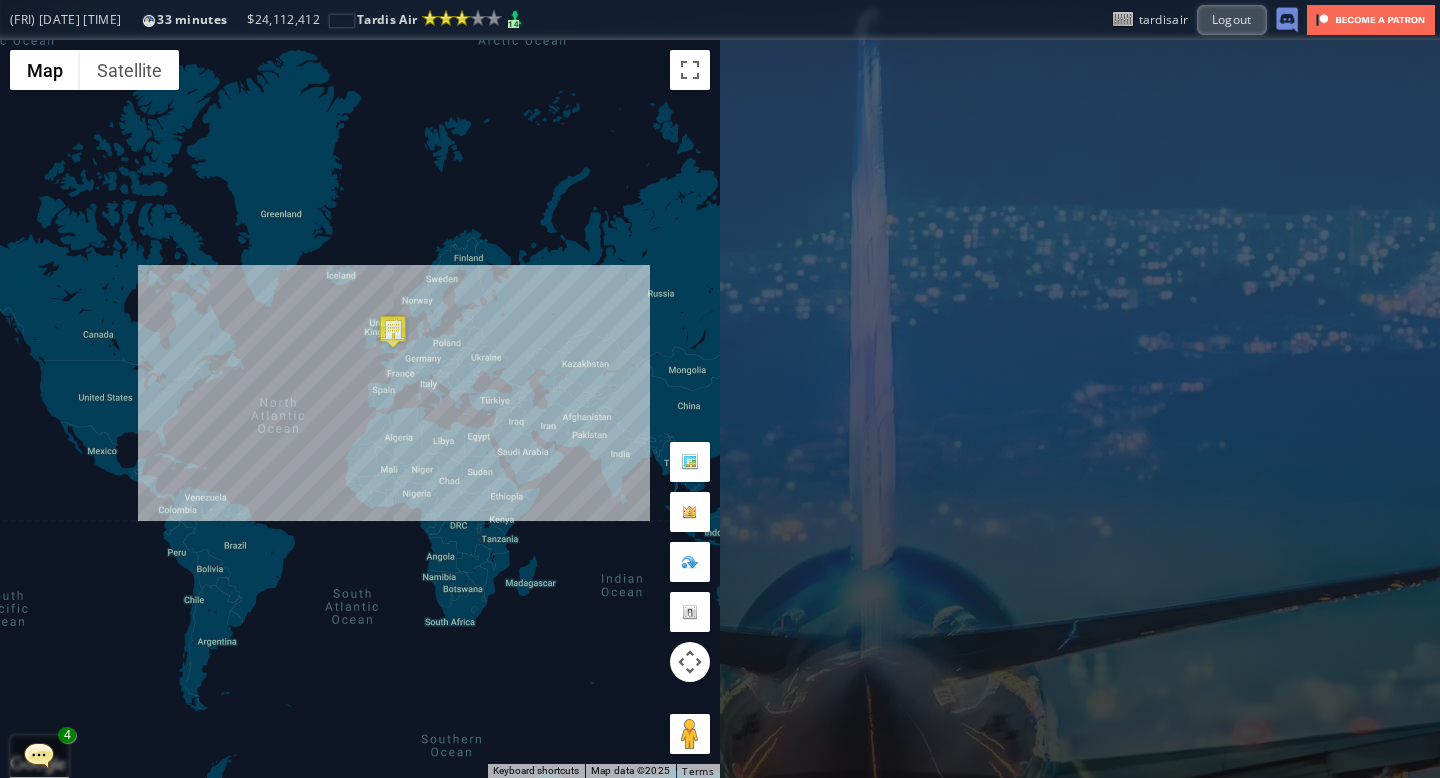 drag, startPoint x: 346, startPoint y: 226, endPoint x: 367, endPoint y: 246, distance: 29 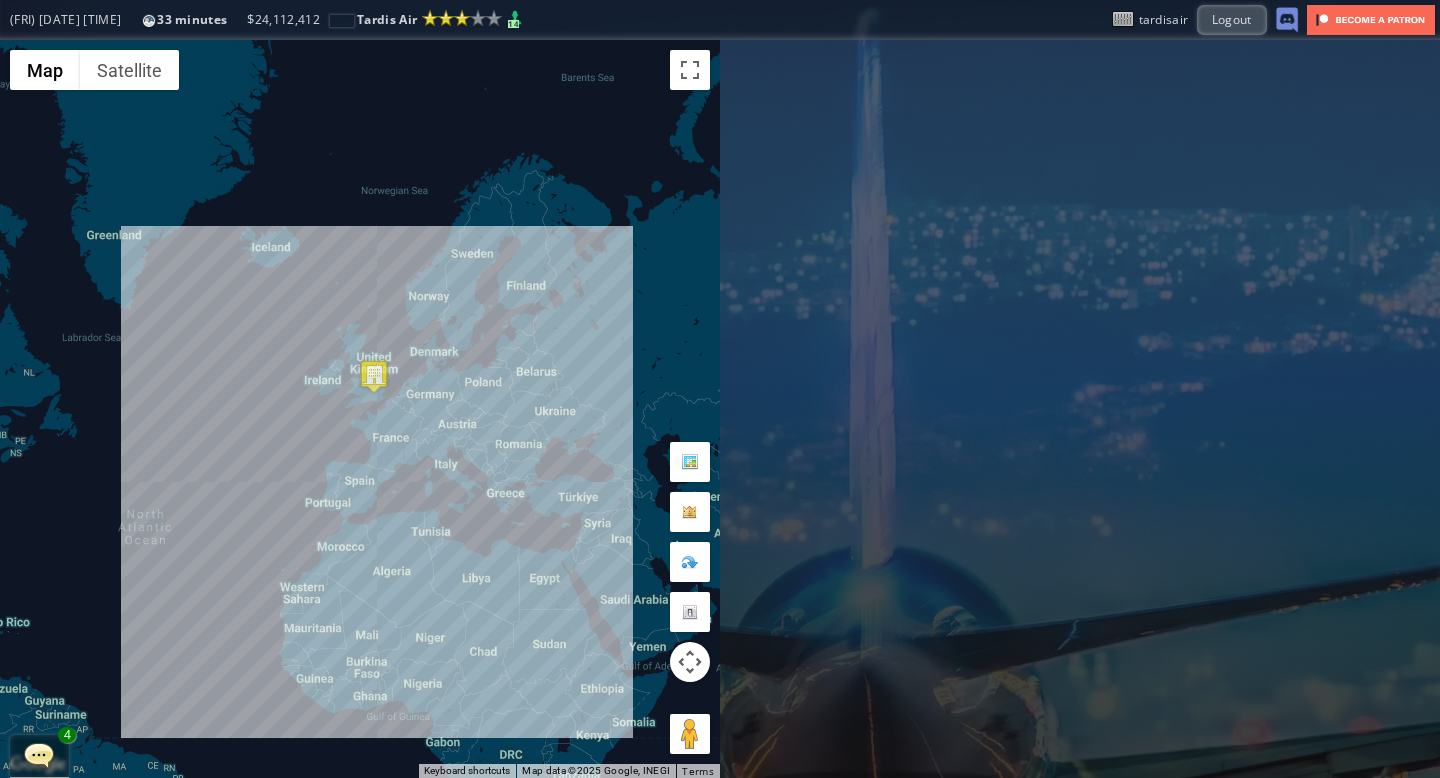 drag, startPoint x: 461, startPoint y: 319, endPoint x: 409, endPoint y: 241, distance: 93.74433 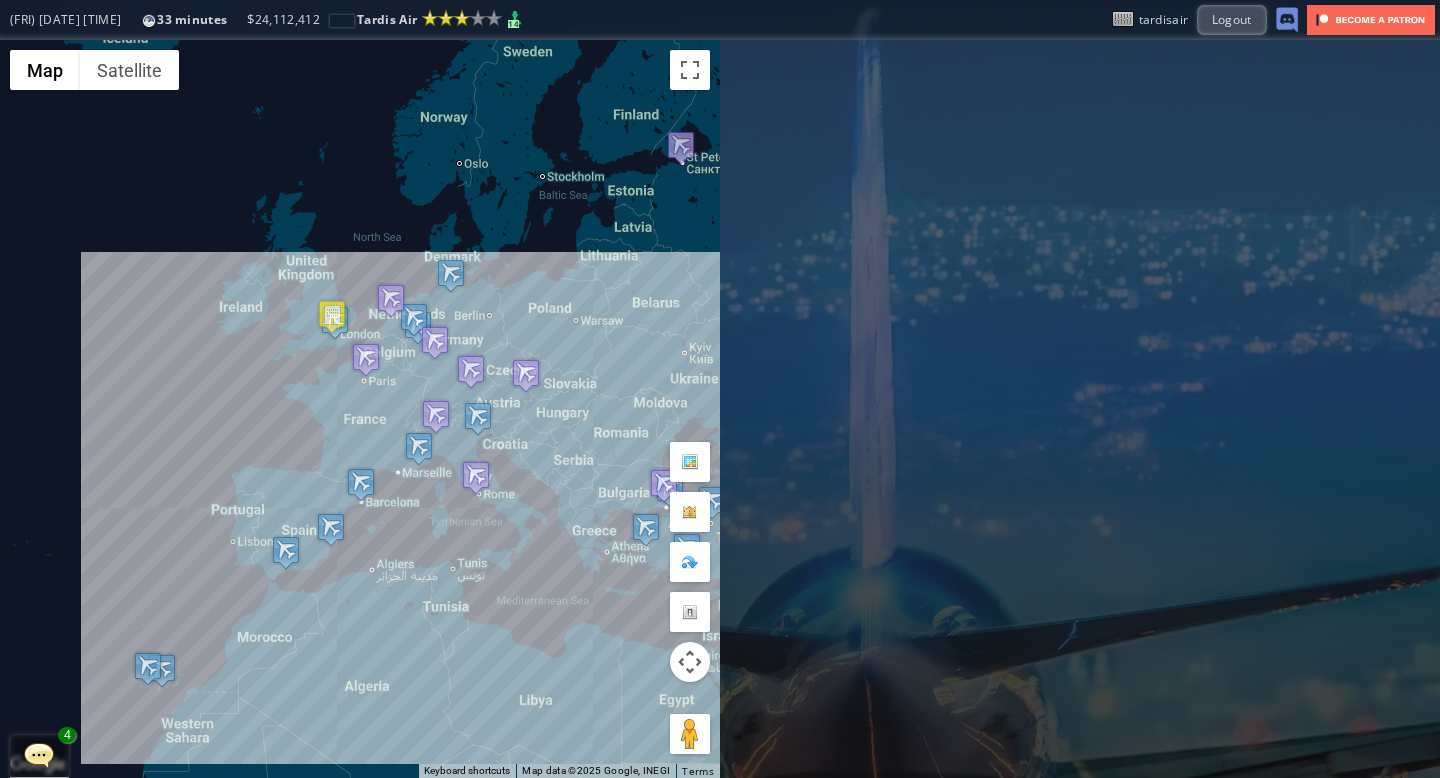 drag, startPoint x: 420, startPoint y: 303, endPoint x: 426, endPoint y: 110, distance: 193.09325 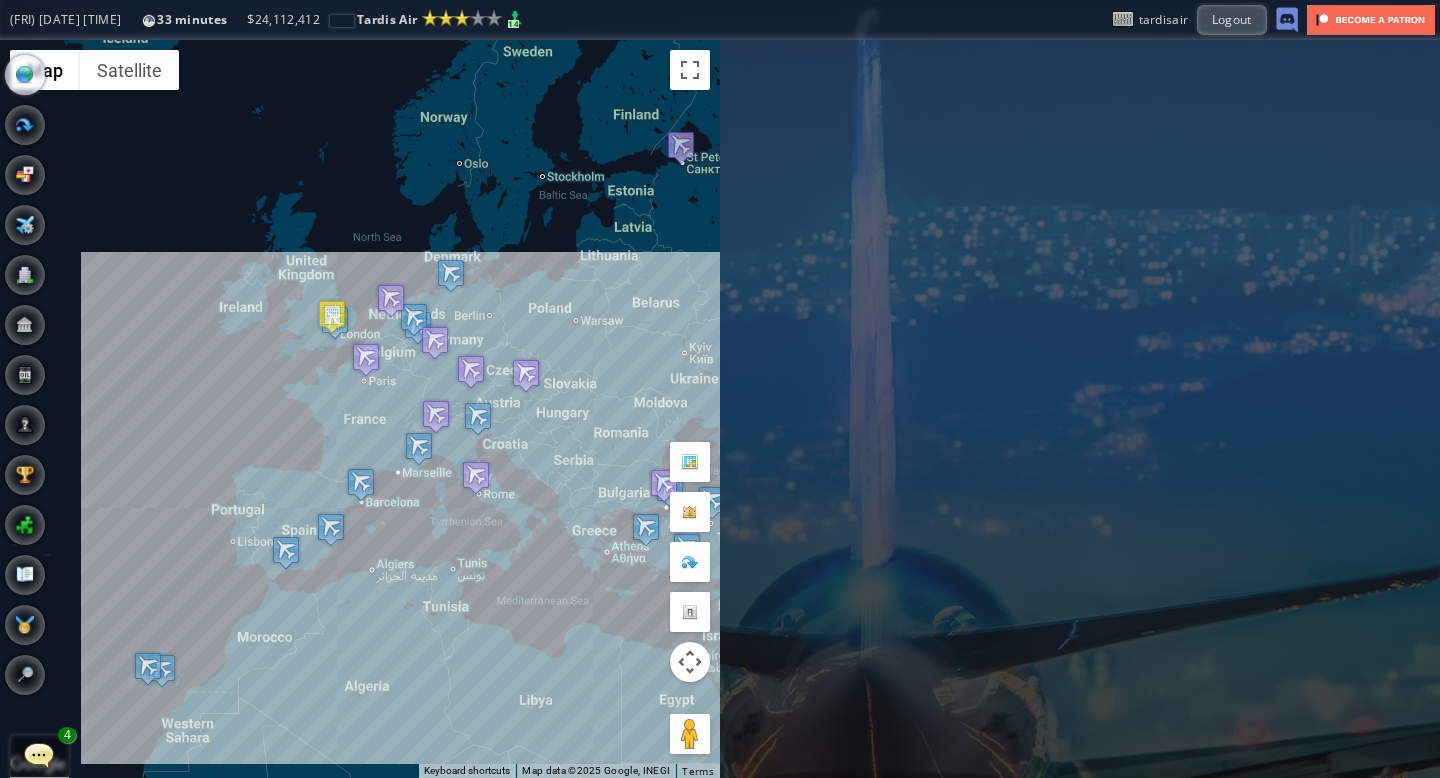 click at bounding box center (39, 755) 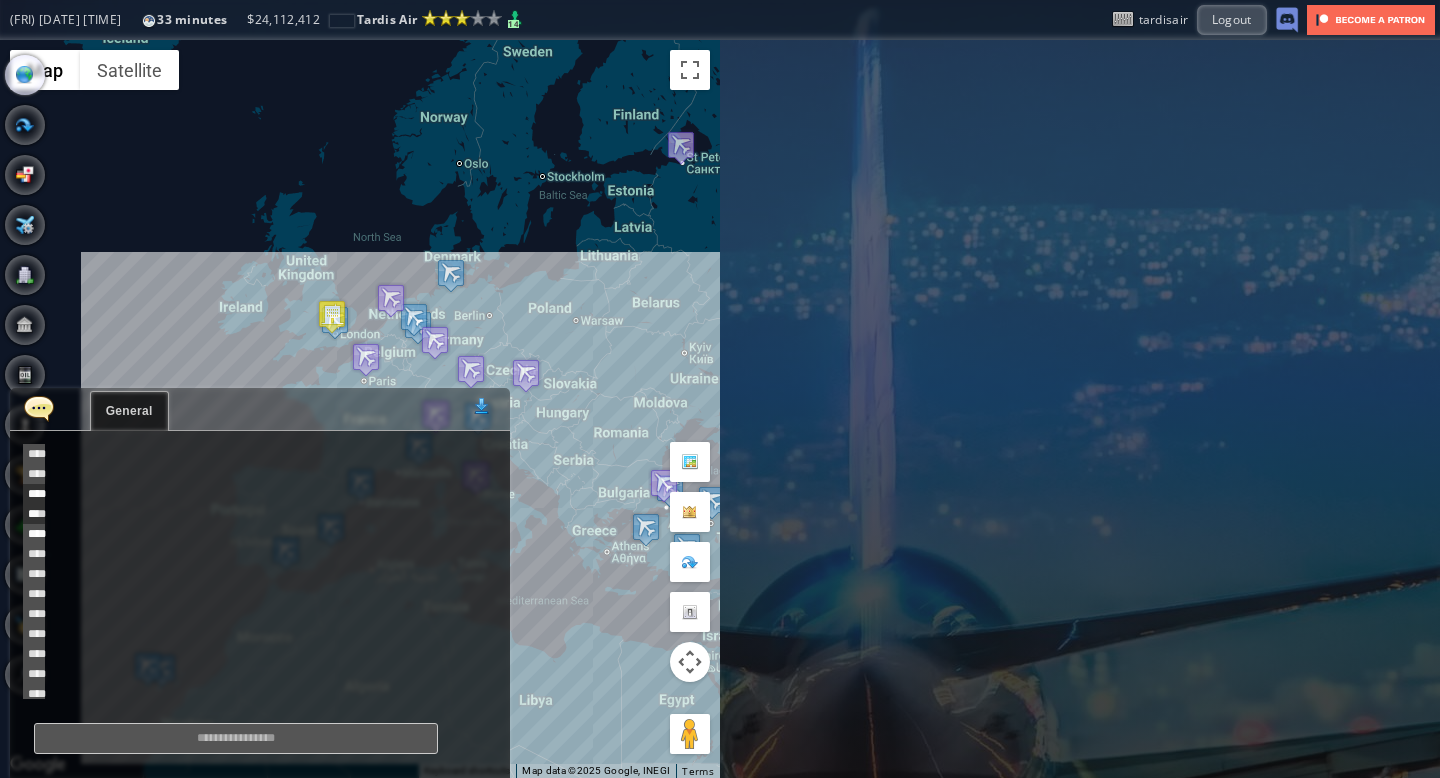 scroll, scrollTop: 638, scrollLeft: 0, axis: vertical 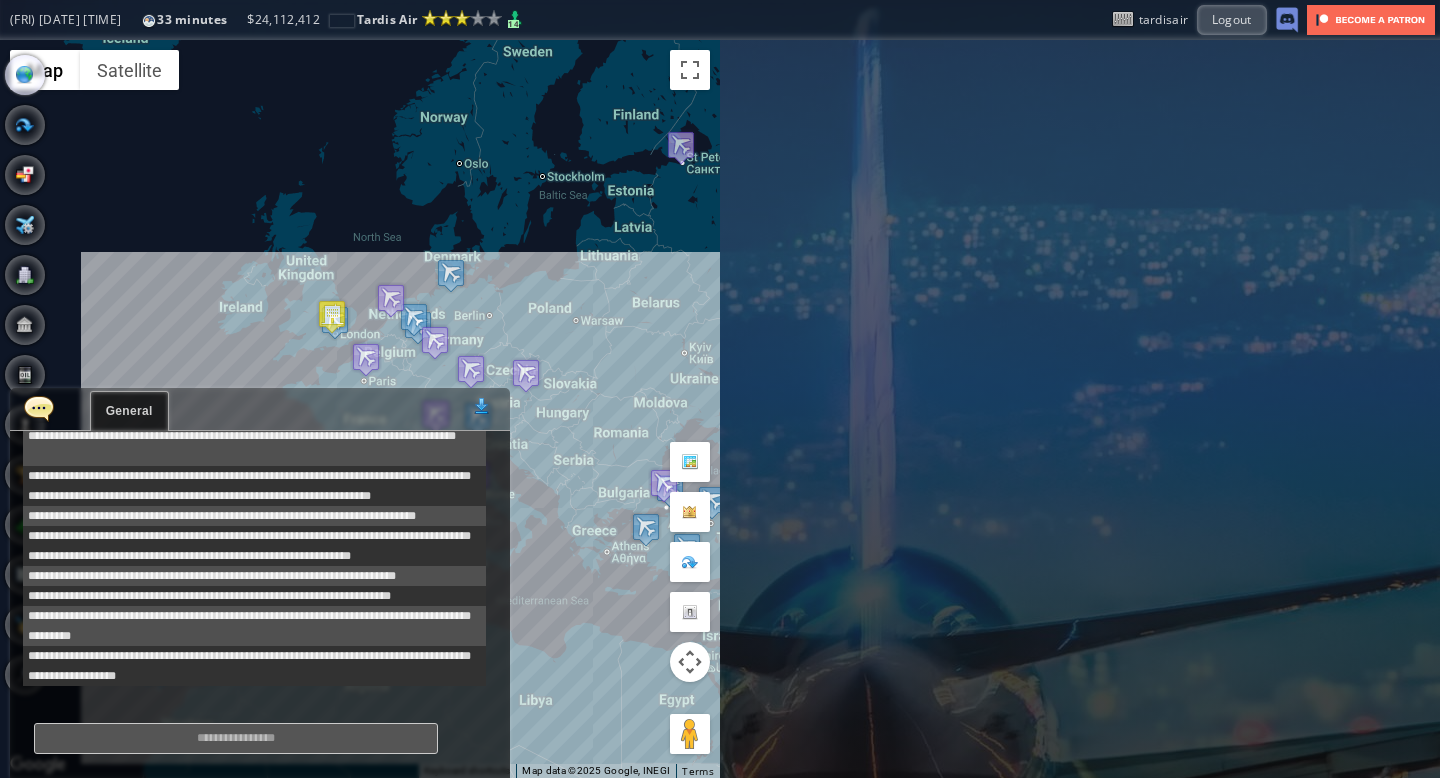 click at bounding box center [39, 408] 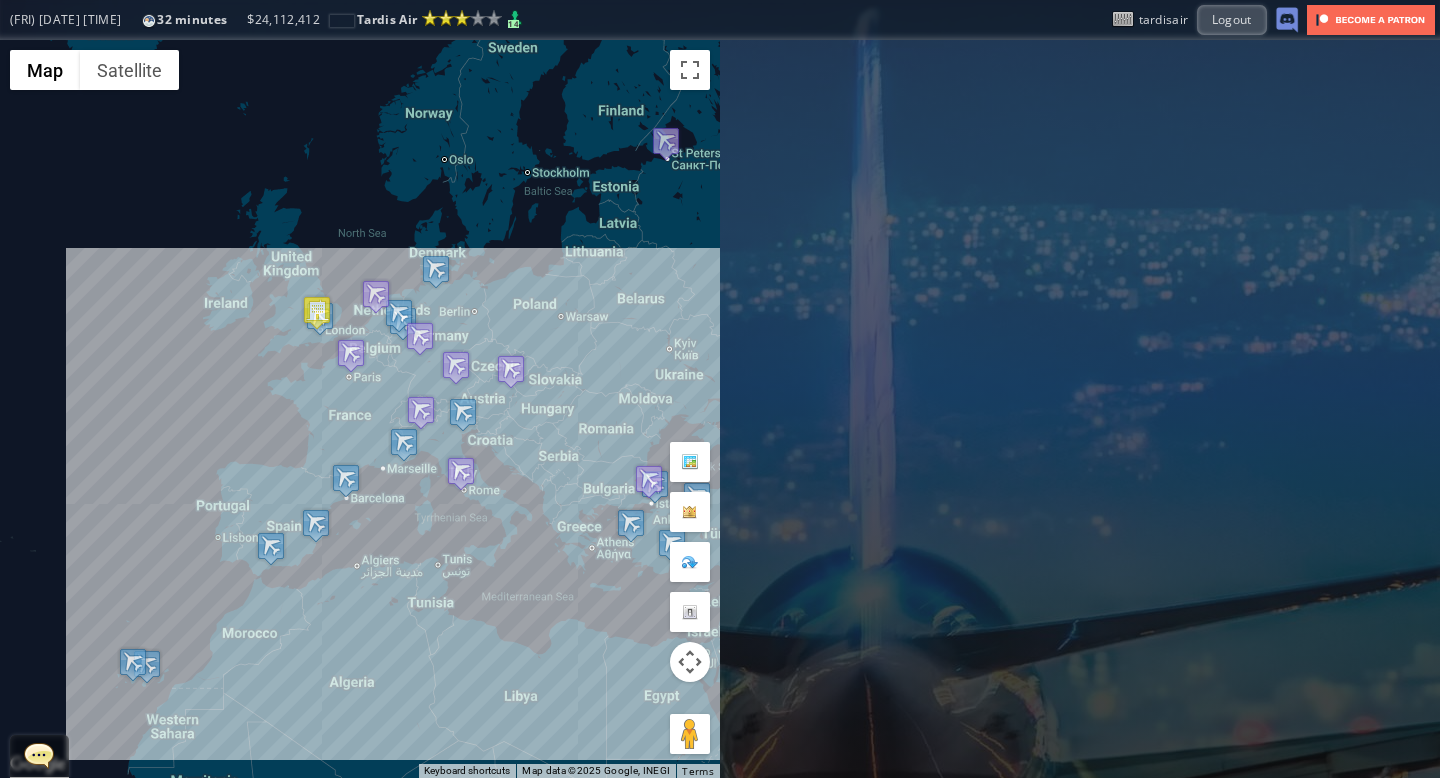 drag, startPoint x: 174, startPoint y: 408, endPoint x: 156, endPoint y: 404, distance: 18.439089 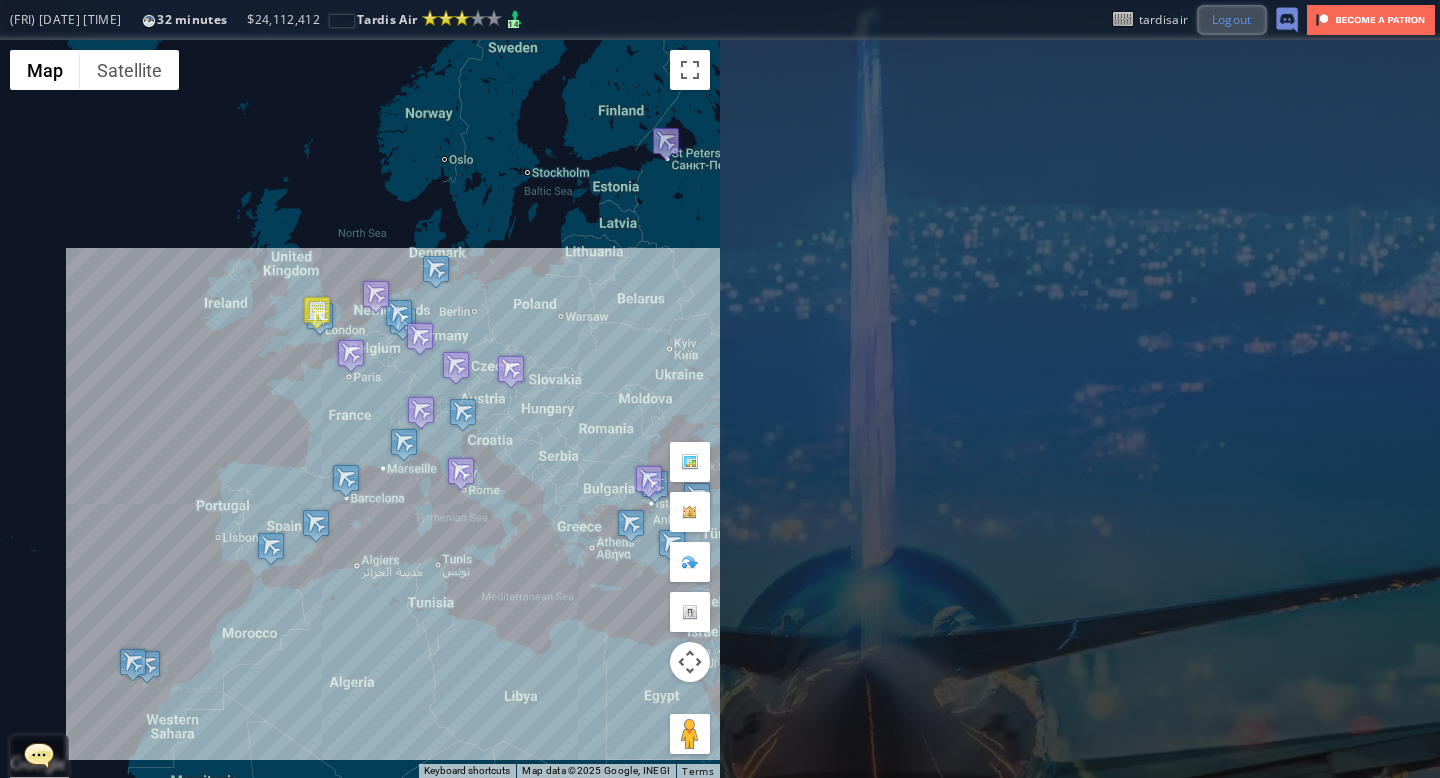 click on "Logout" at bounding box center [1232, 19] 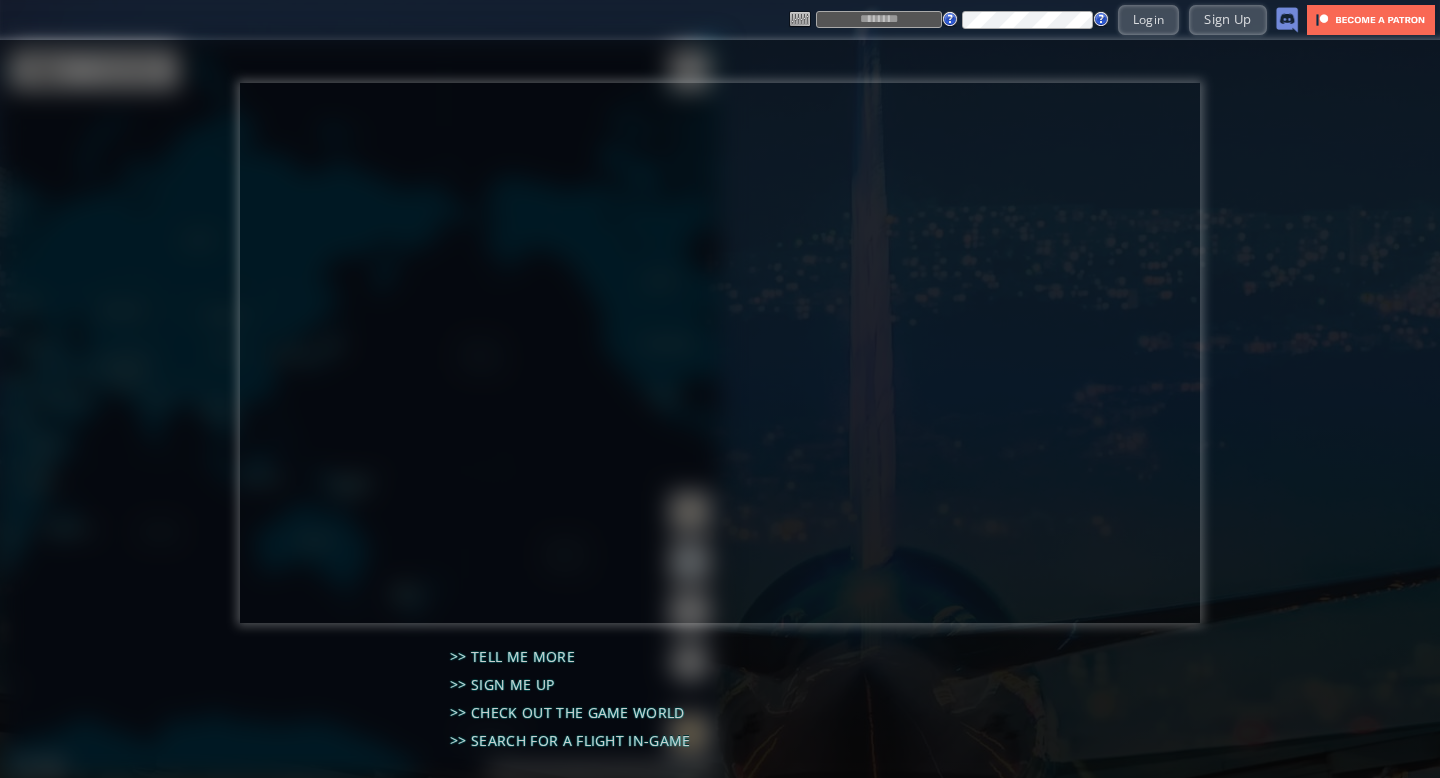 click at bounding box center (879, 19) 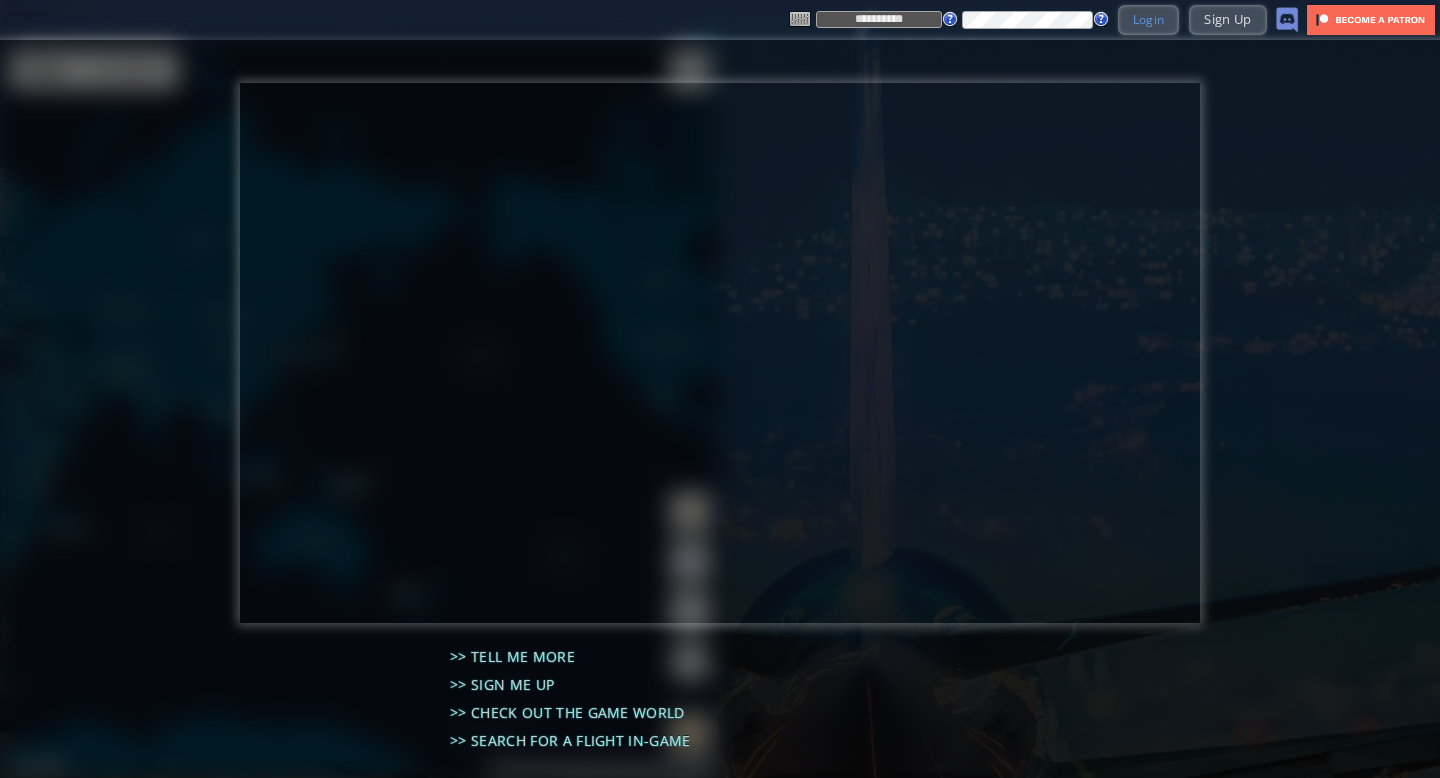 click on "Login" at bounding box center (1149, 19) 